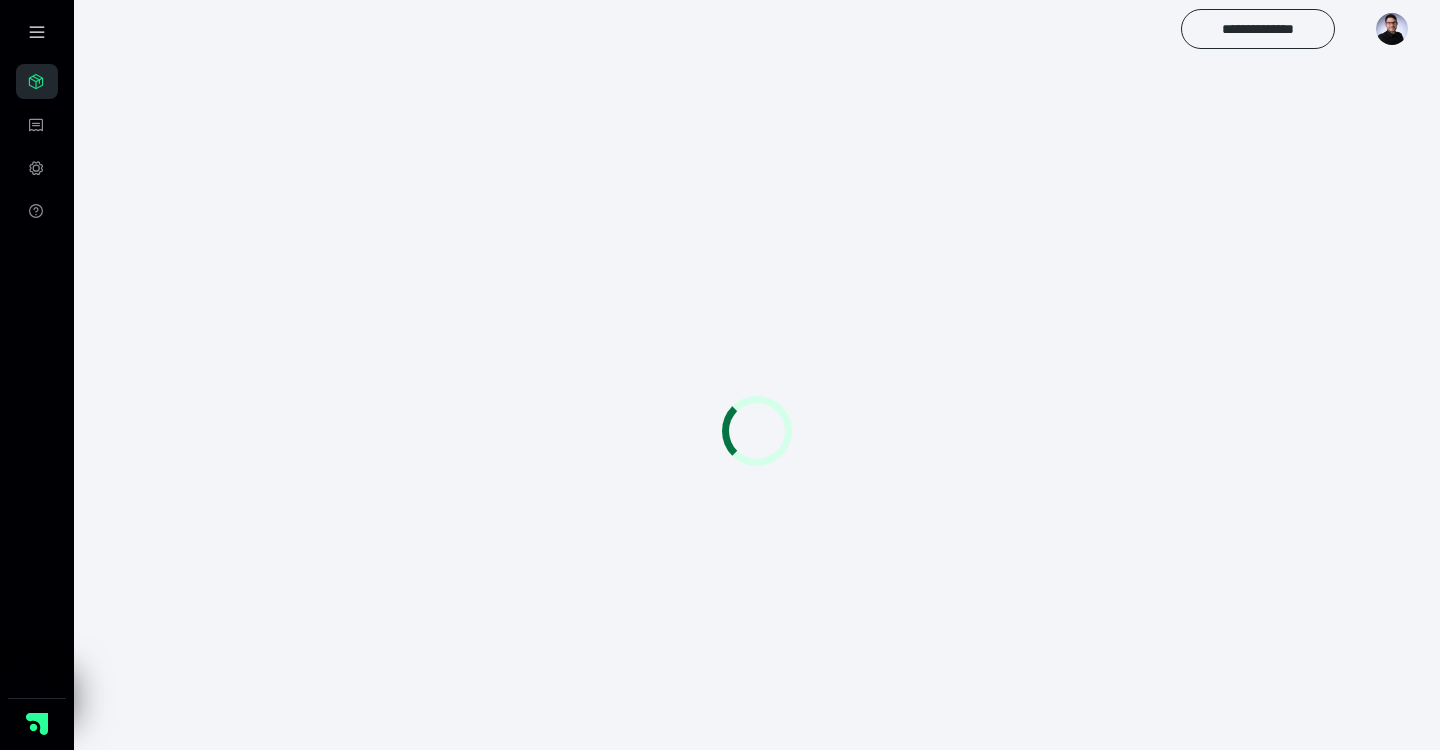 scroll, scrollTop: 0, scrollLeft: 0, axis: both 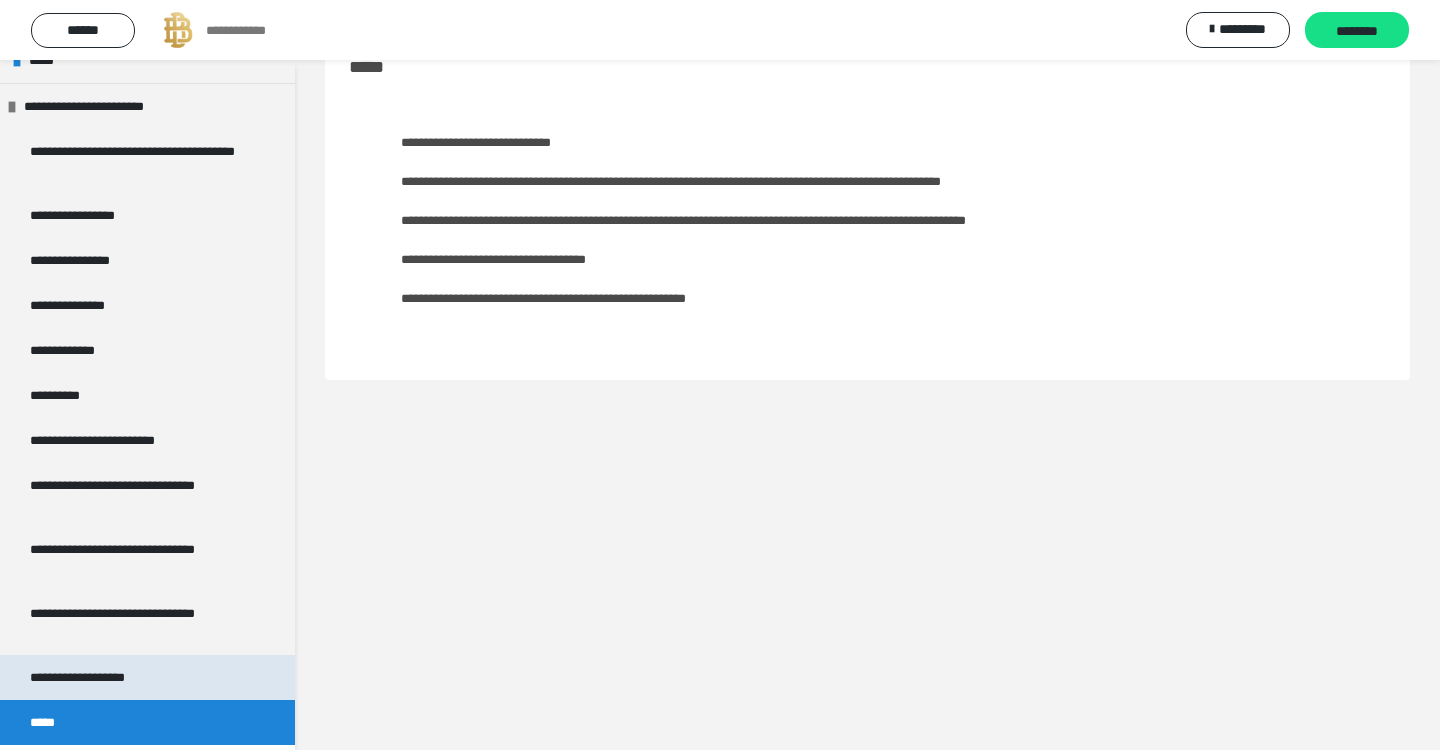 click on "**********" at bounding box center [103, 677] 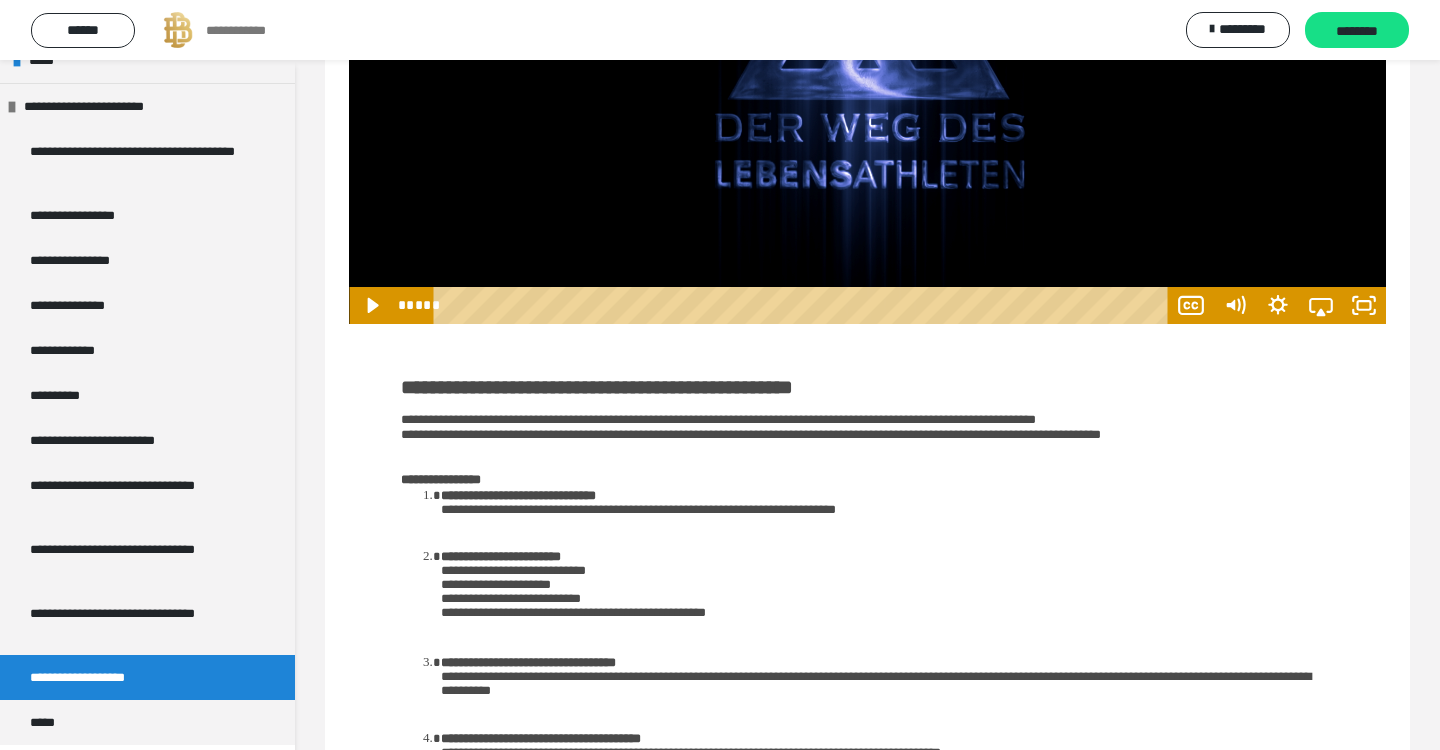 scroll, scrollTop: 287, scrollLeft: 0, axis: vertical 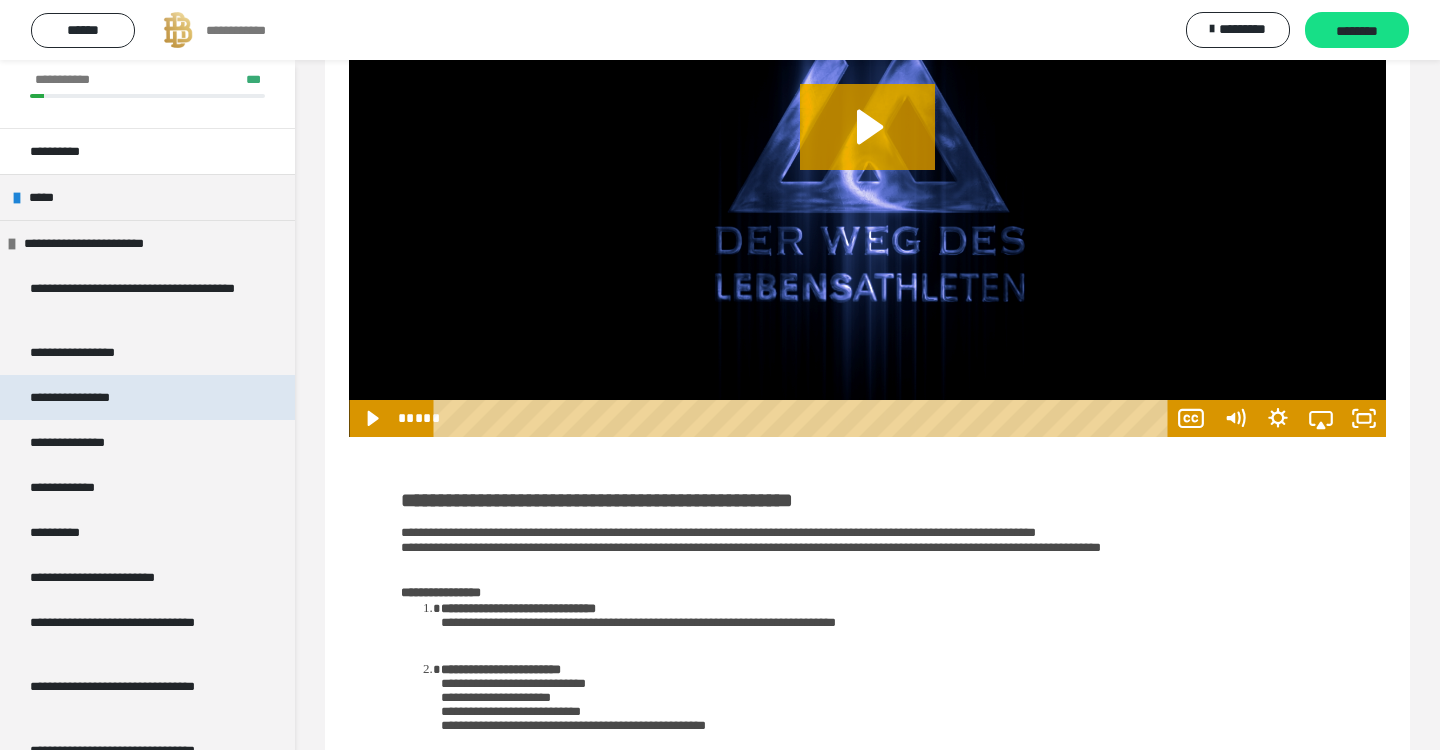 click on "**********" at bounding box center [147, 397] 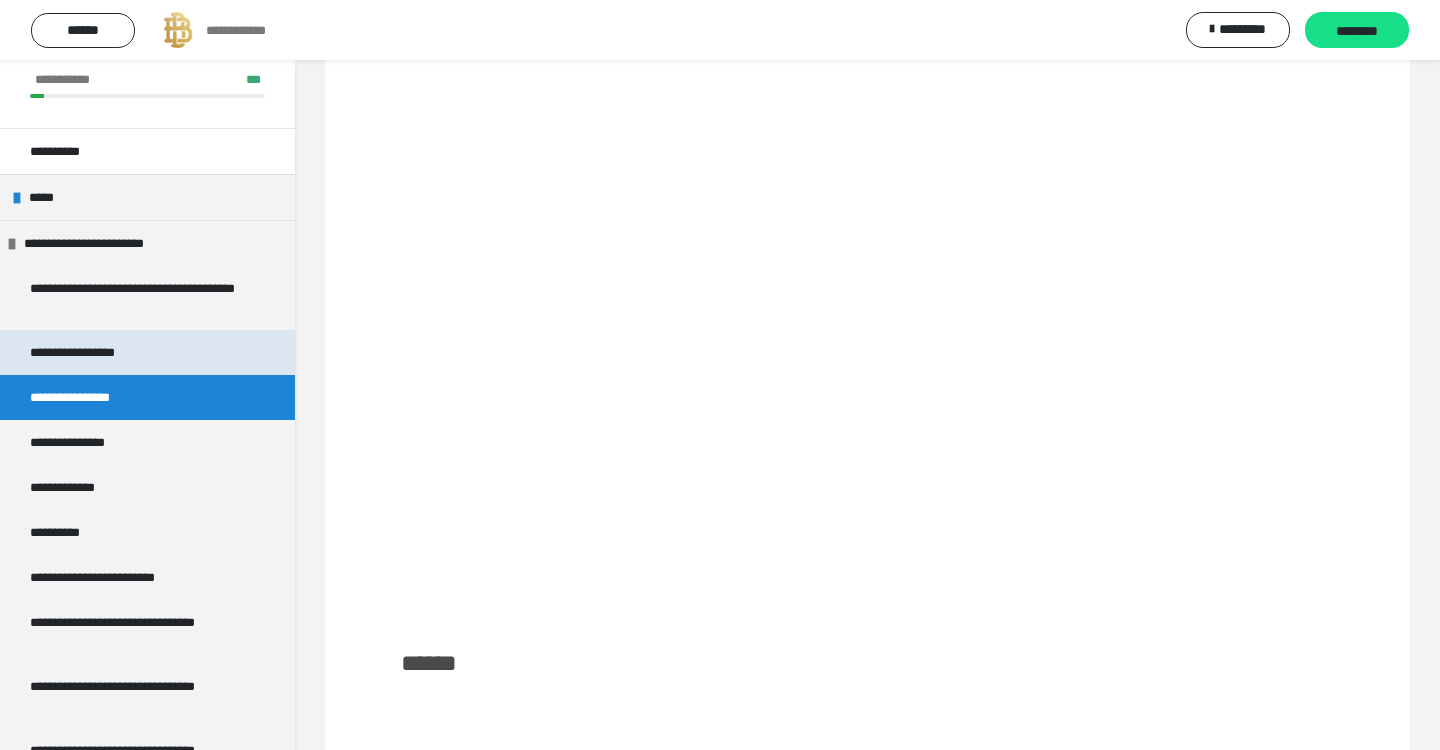 scroll, scrollTop: 60, scrollLeft: 0, axis: vertical 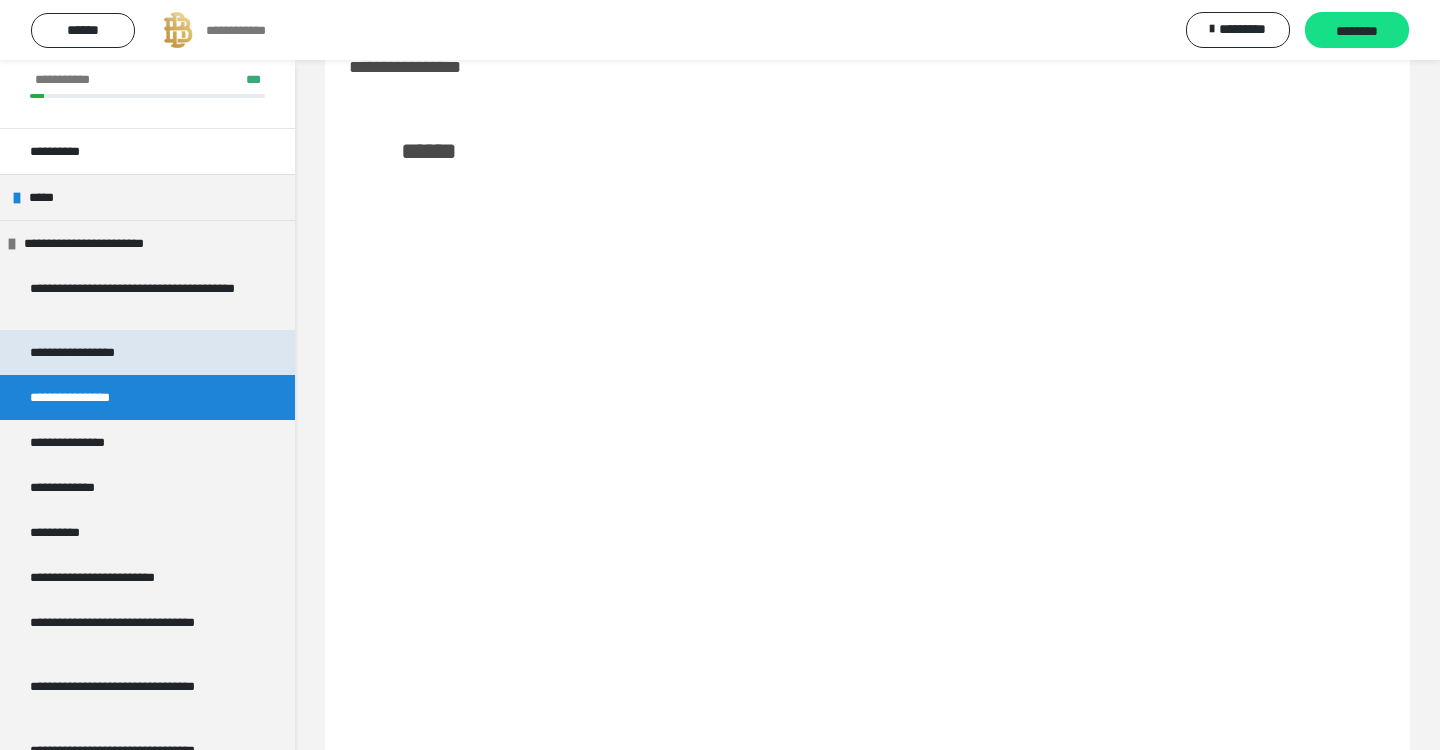 click on "**********" at bounding box center (147, 352) 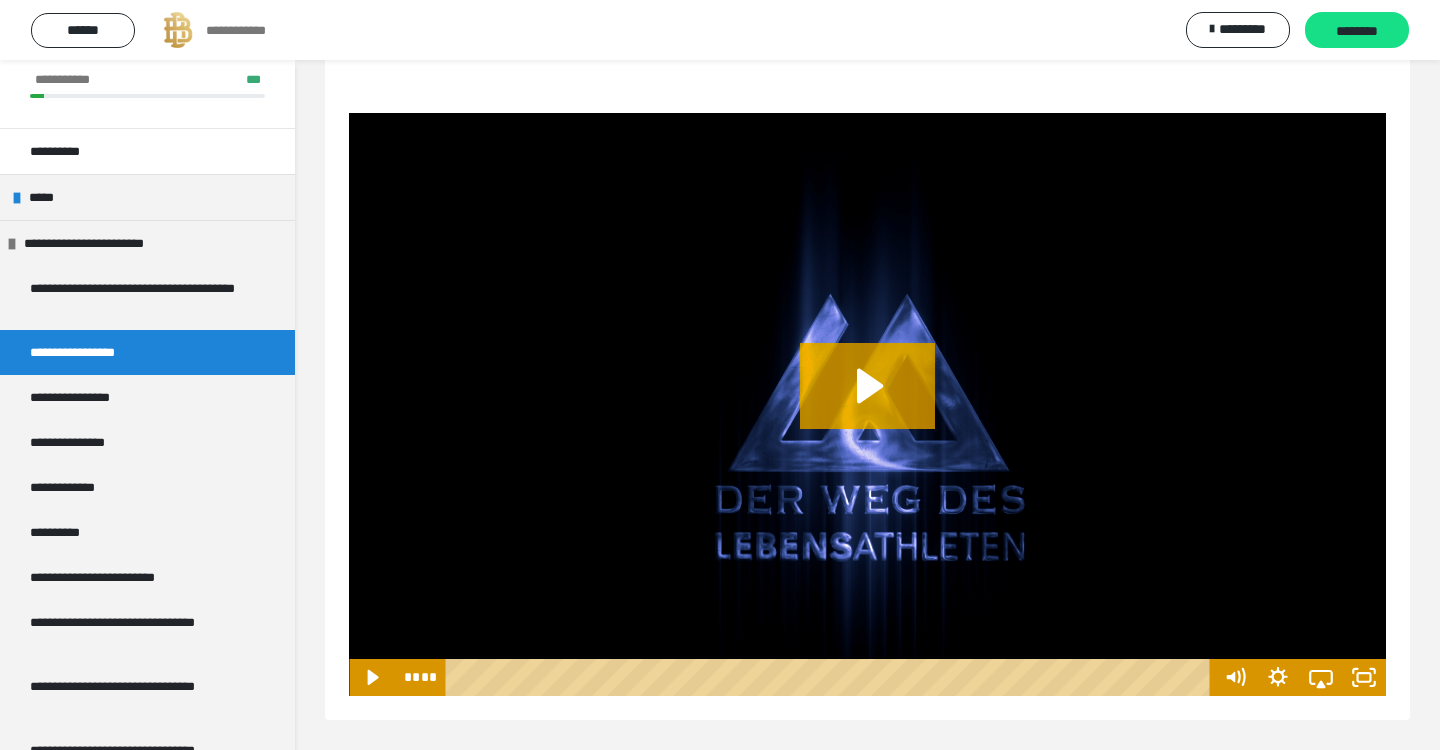 scroll, scrollTop: 1662, scrollLeft: 0, axis: vertical 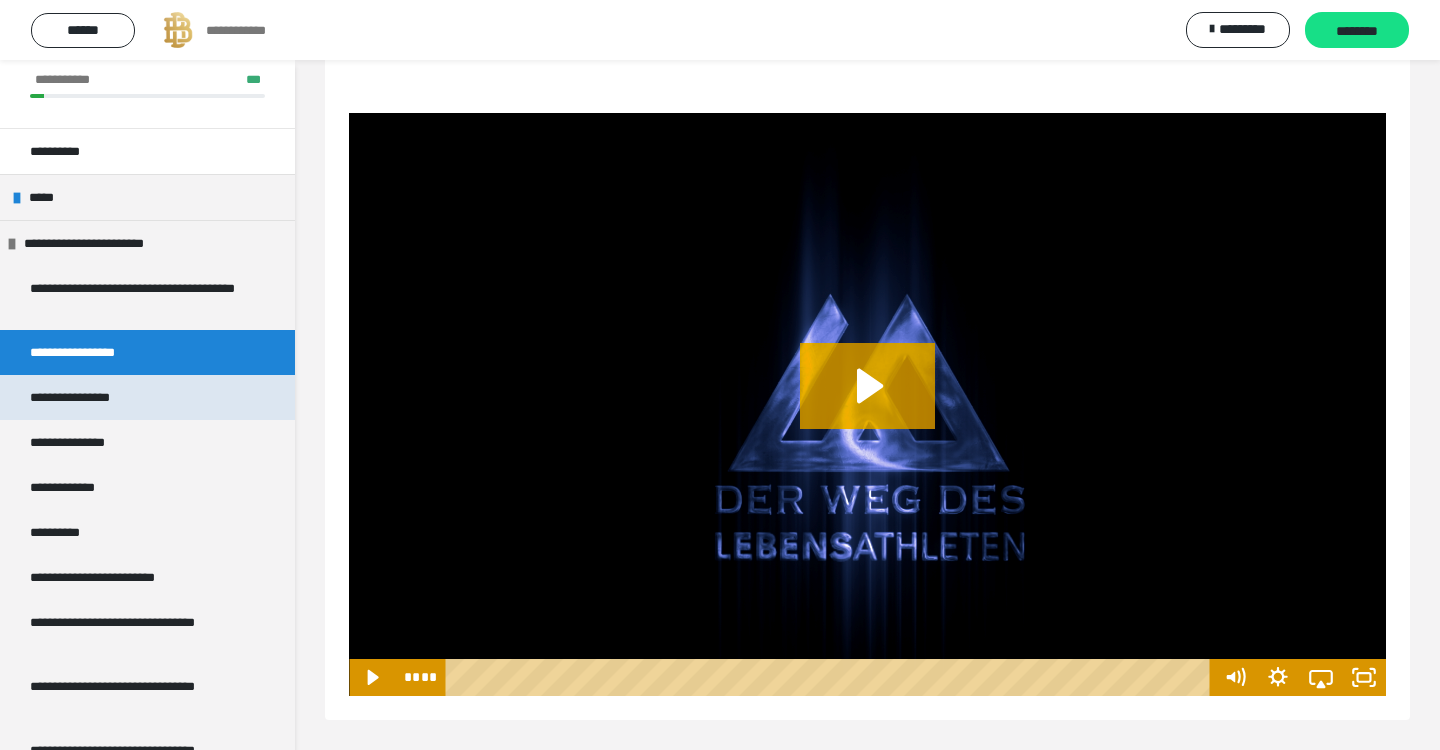 click on "**********" at bounding box center (147, 397) 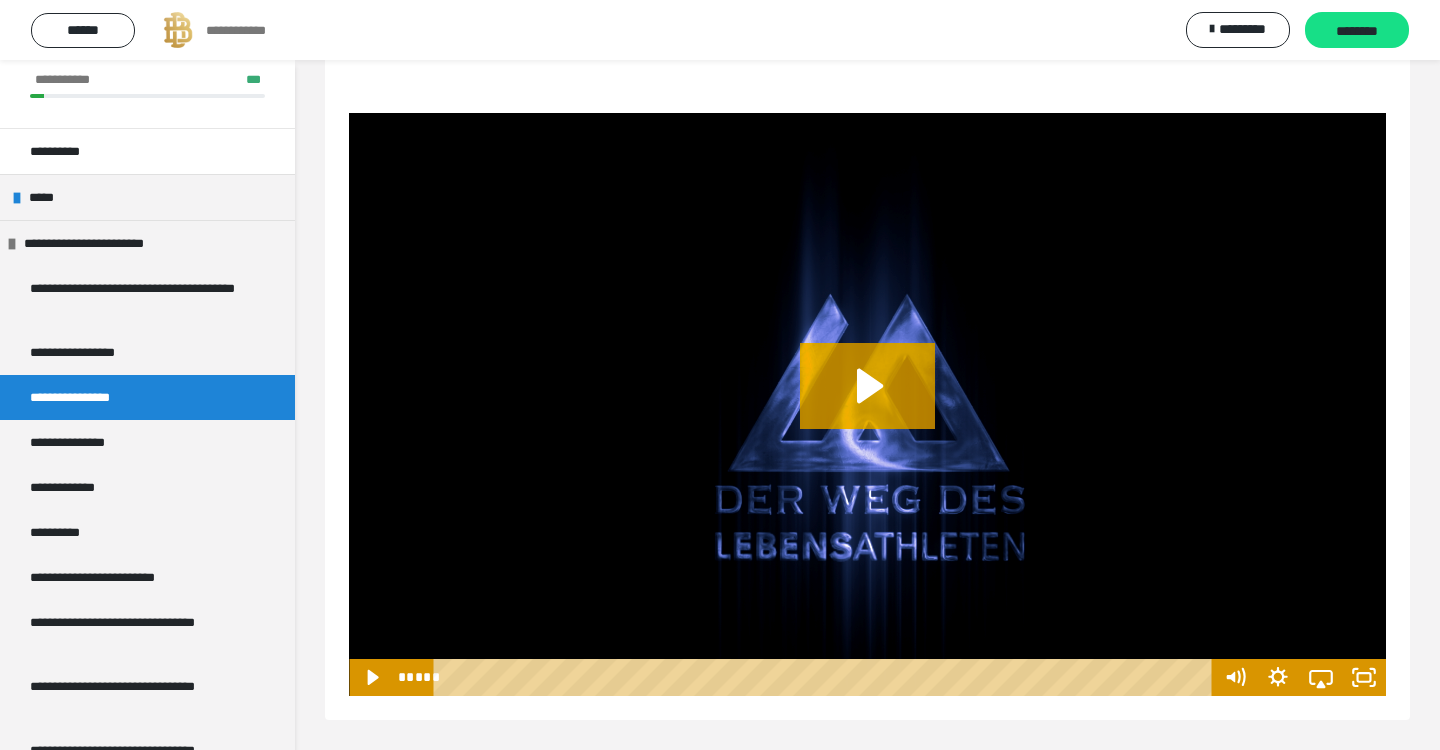 scroll, scrollTop: 1662, scrollLeft: 0, axis: vertical 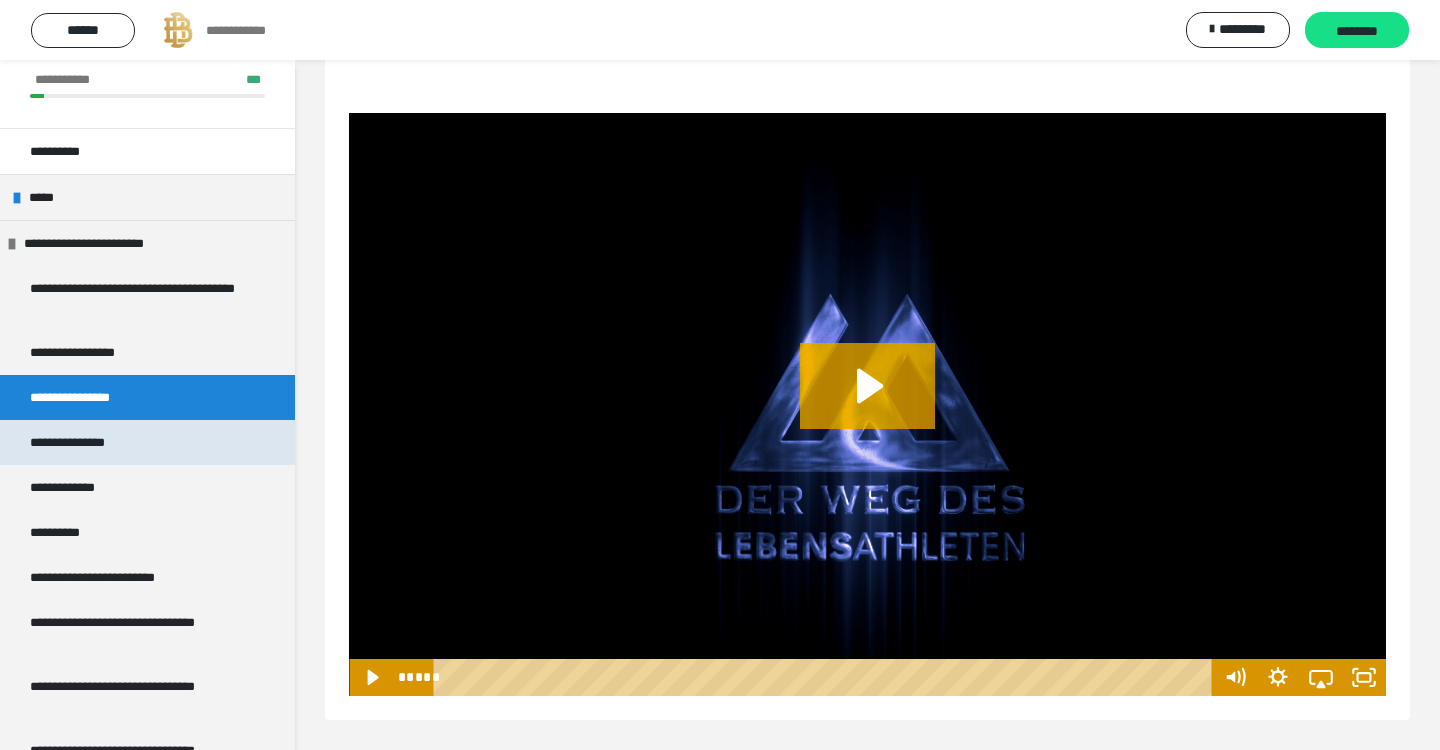 click on "**********" at bounding box center (81, 442) 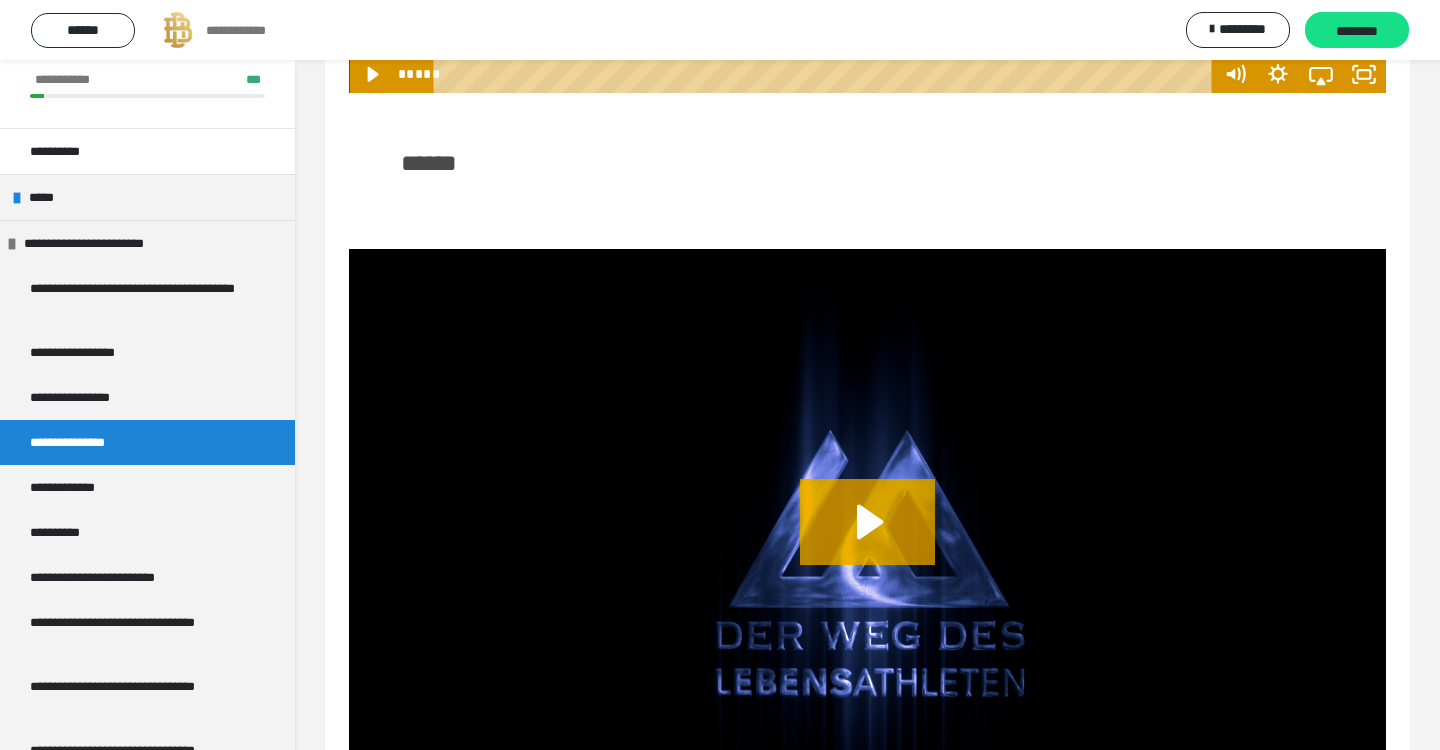 scroll, scrollTop: 876, scrollLeft: 0, axis: vertical 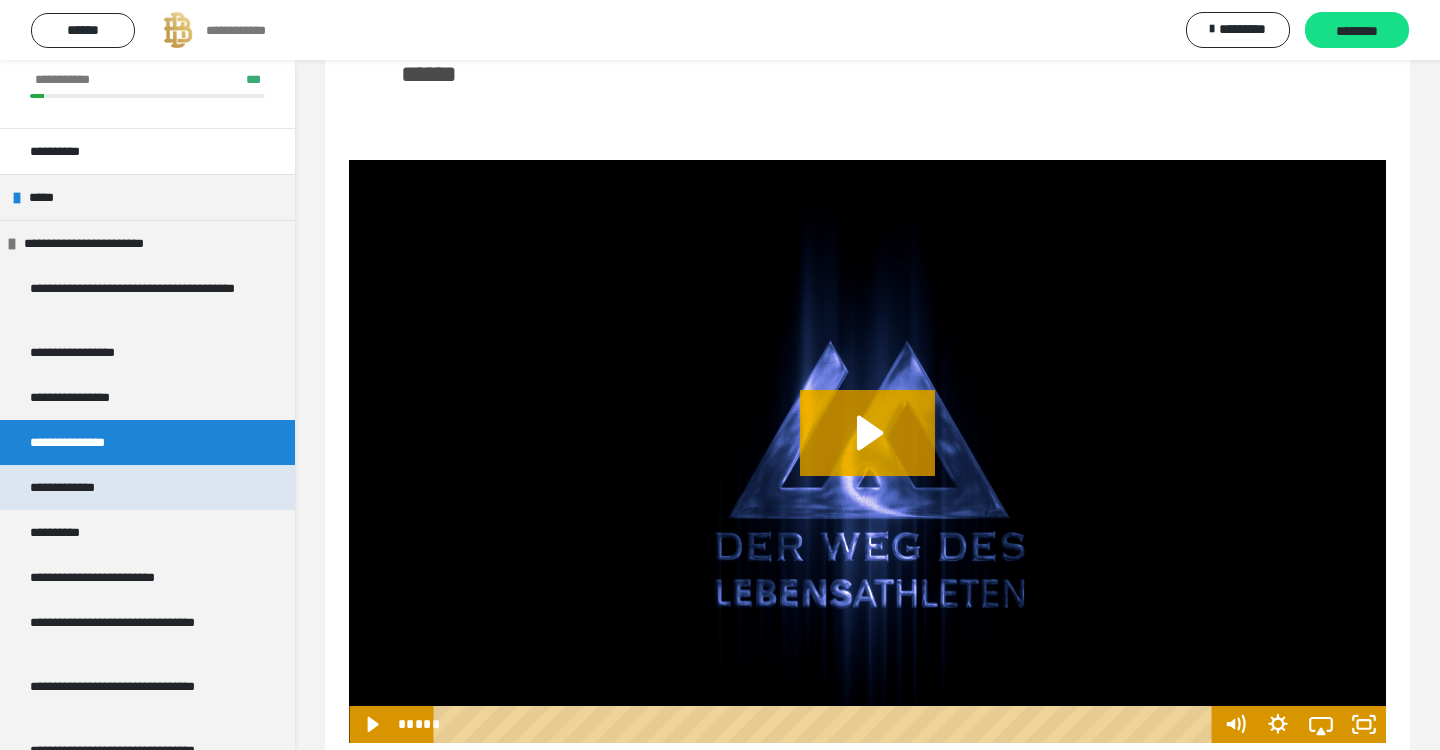 click on "**********" at bounding box center [79, 487] 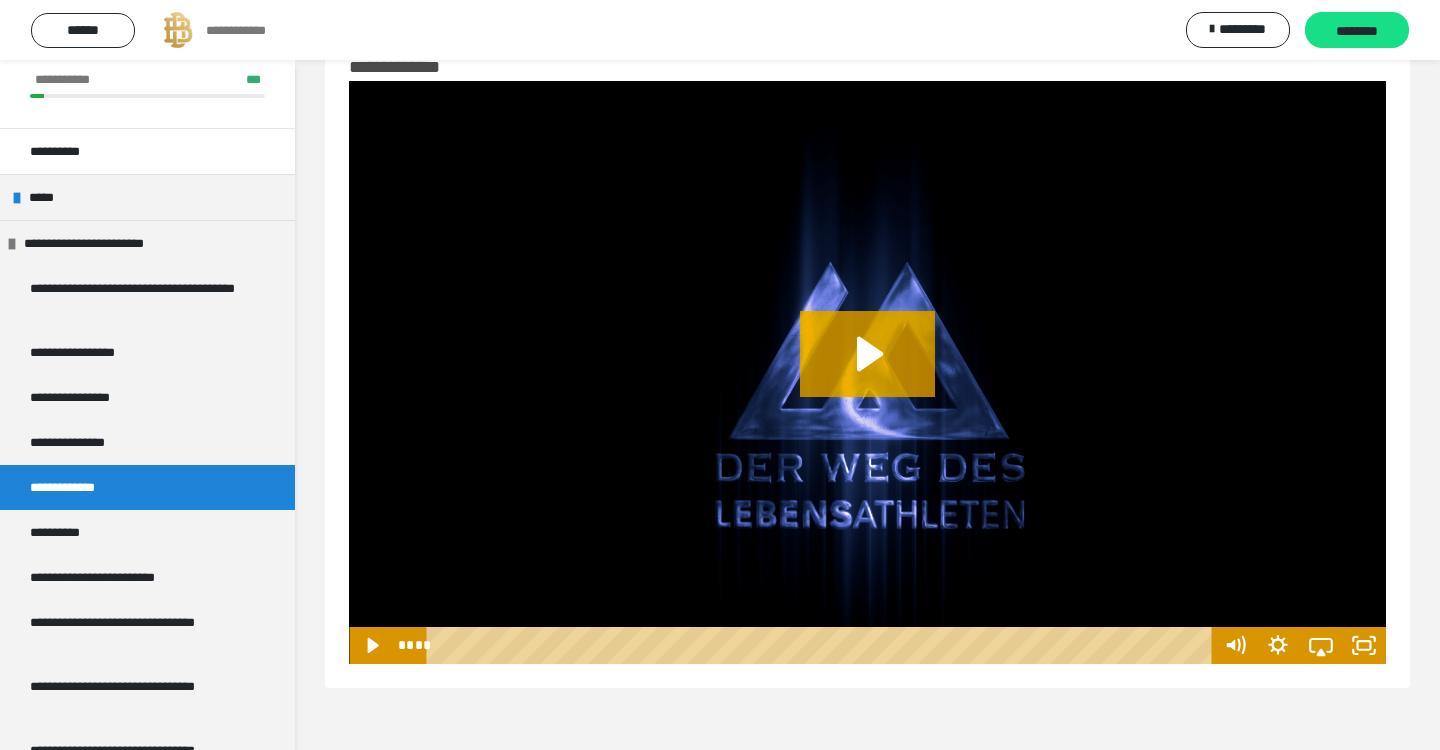 scroll, scrollTop: 60, scrollLeft: 0, axis: vertical 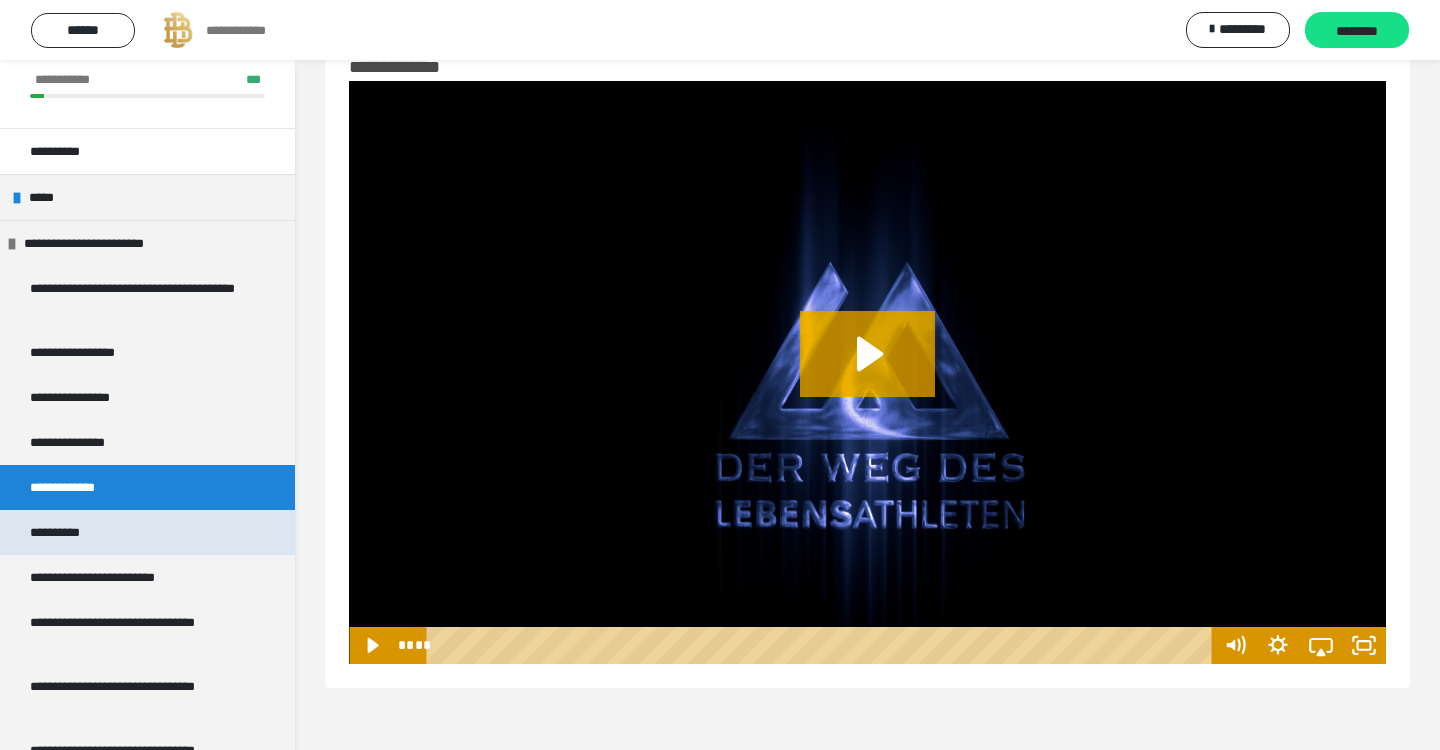 click on "**********" at bounding box center (147, 532) 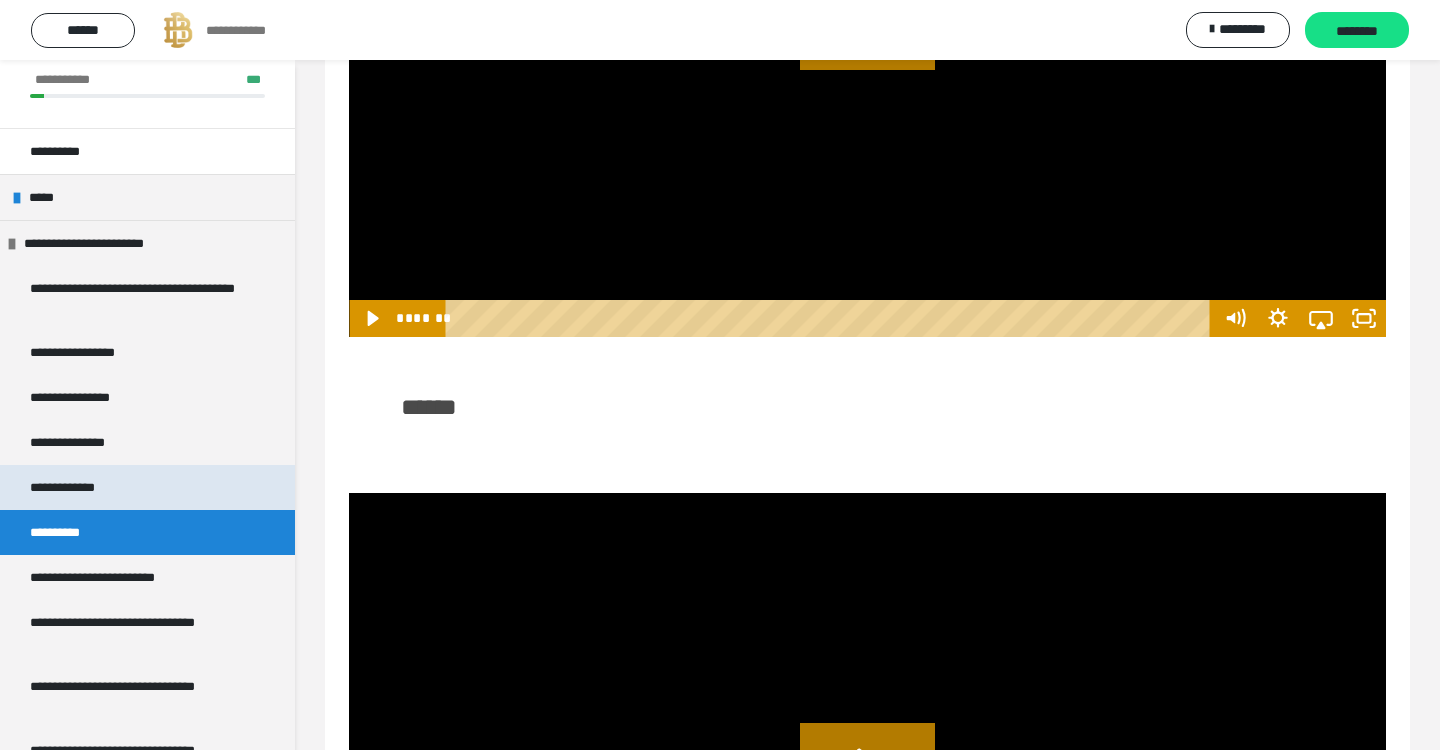 scroll, scrollTop: 2037, scrollLeft: 0, axis: vertical 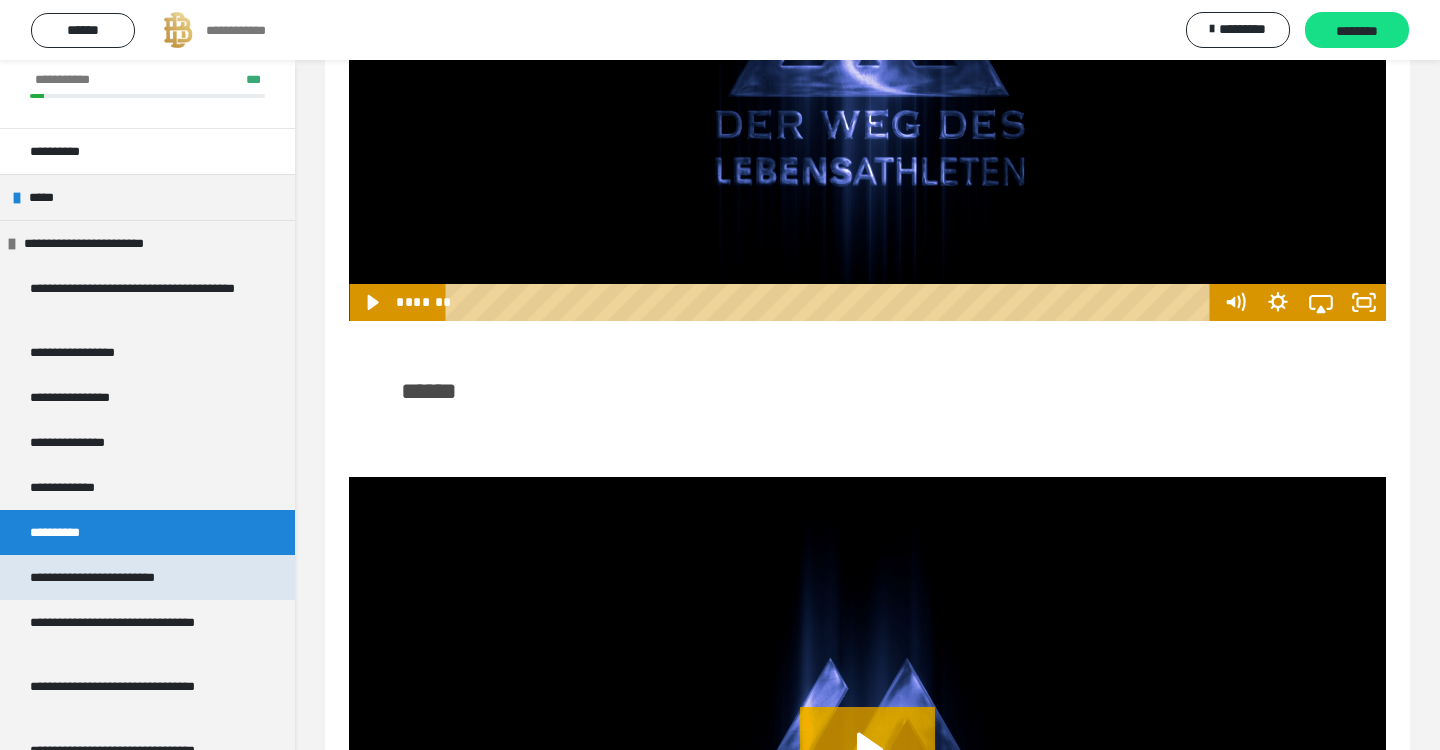 click on "**********" at bounding box center [122, 577] 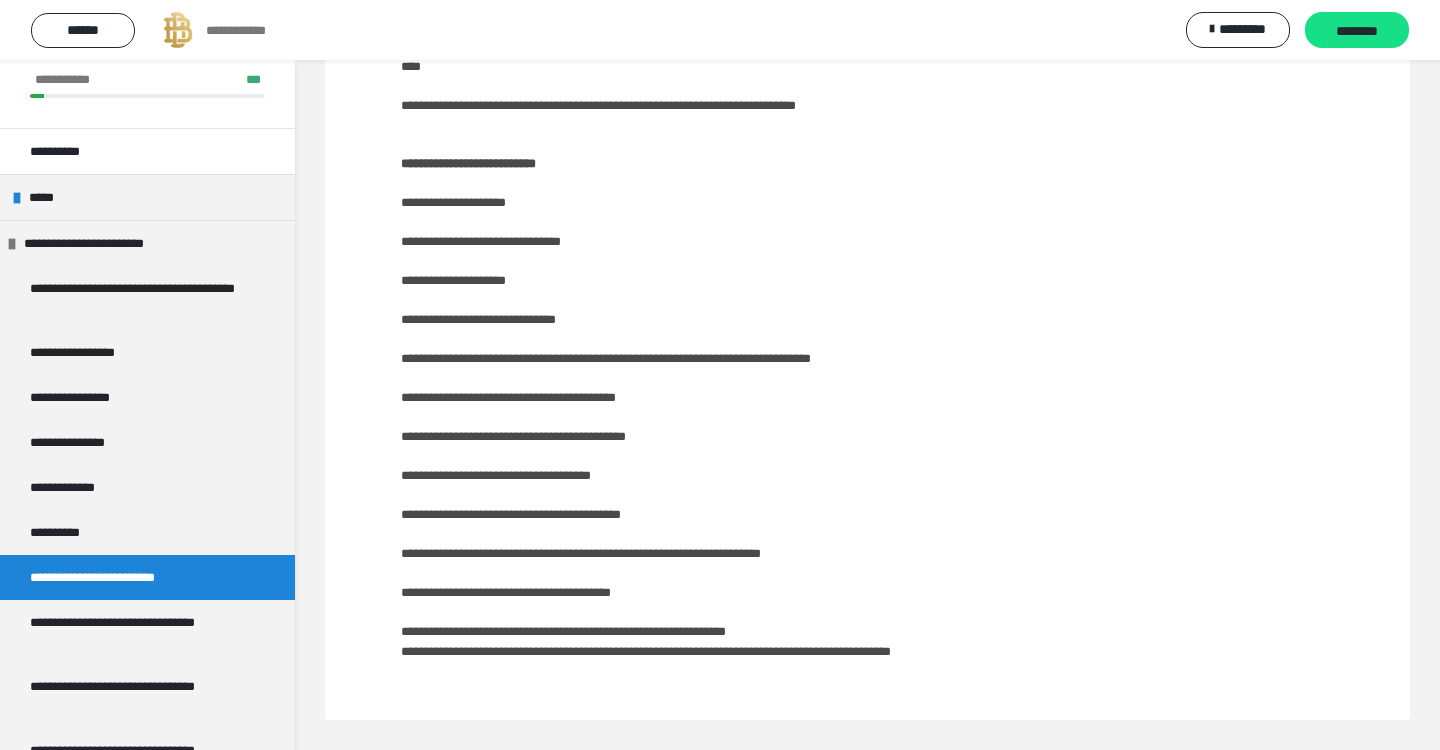 scroll, scrollTop: 266, scrollLeft: 0, axis: vertical 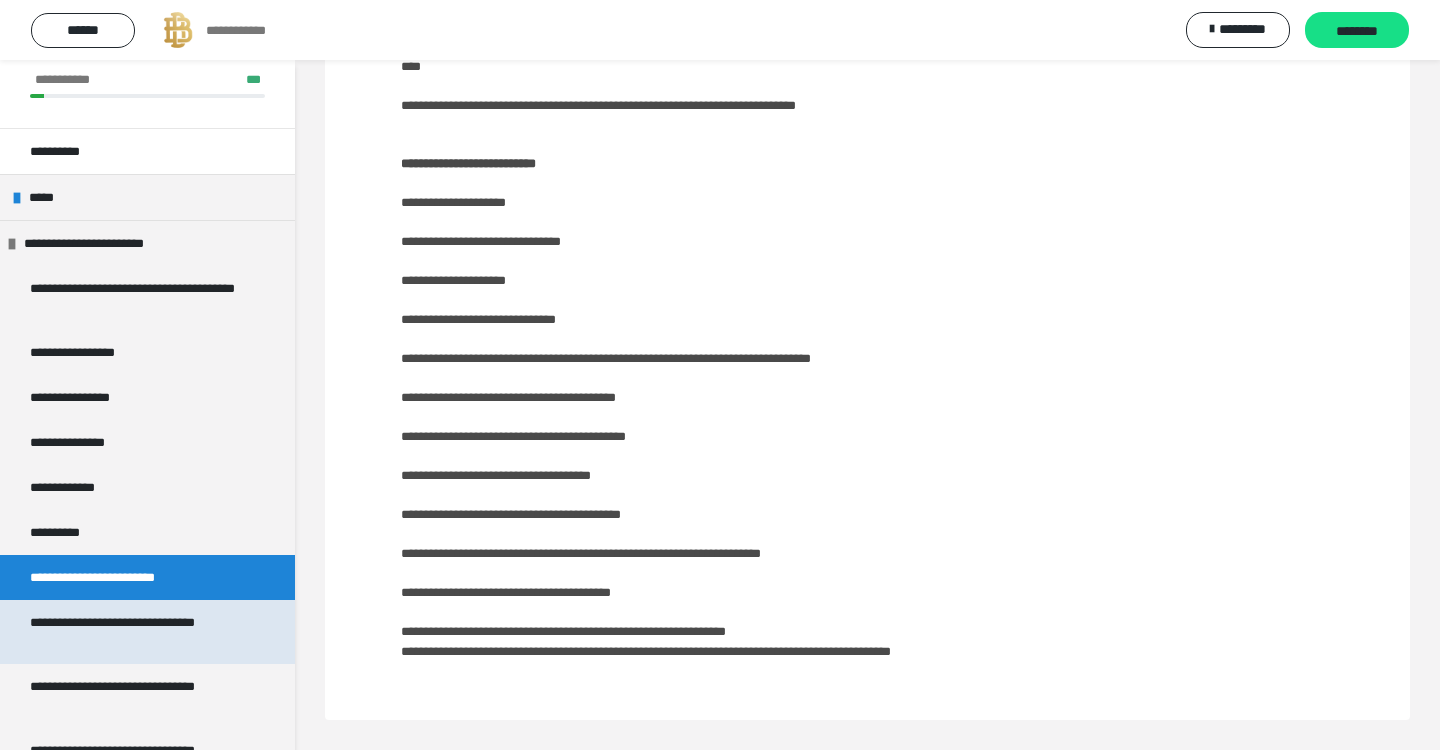 click on "**********" at bounding box center [139, 632] 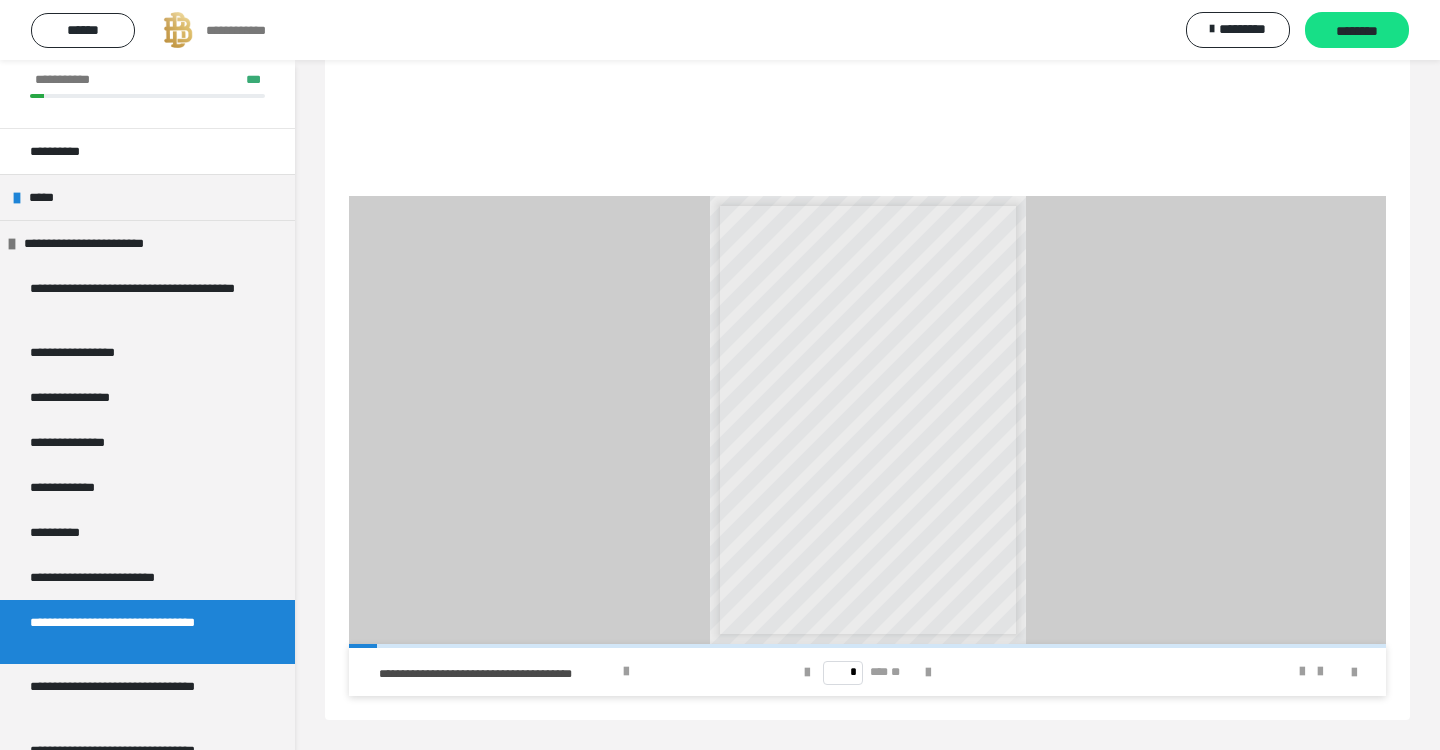 scroll, scrollTop: 984, scrollLeft: 0, axis: vertical 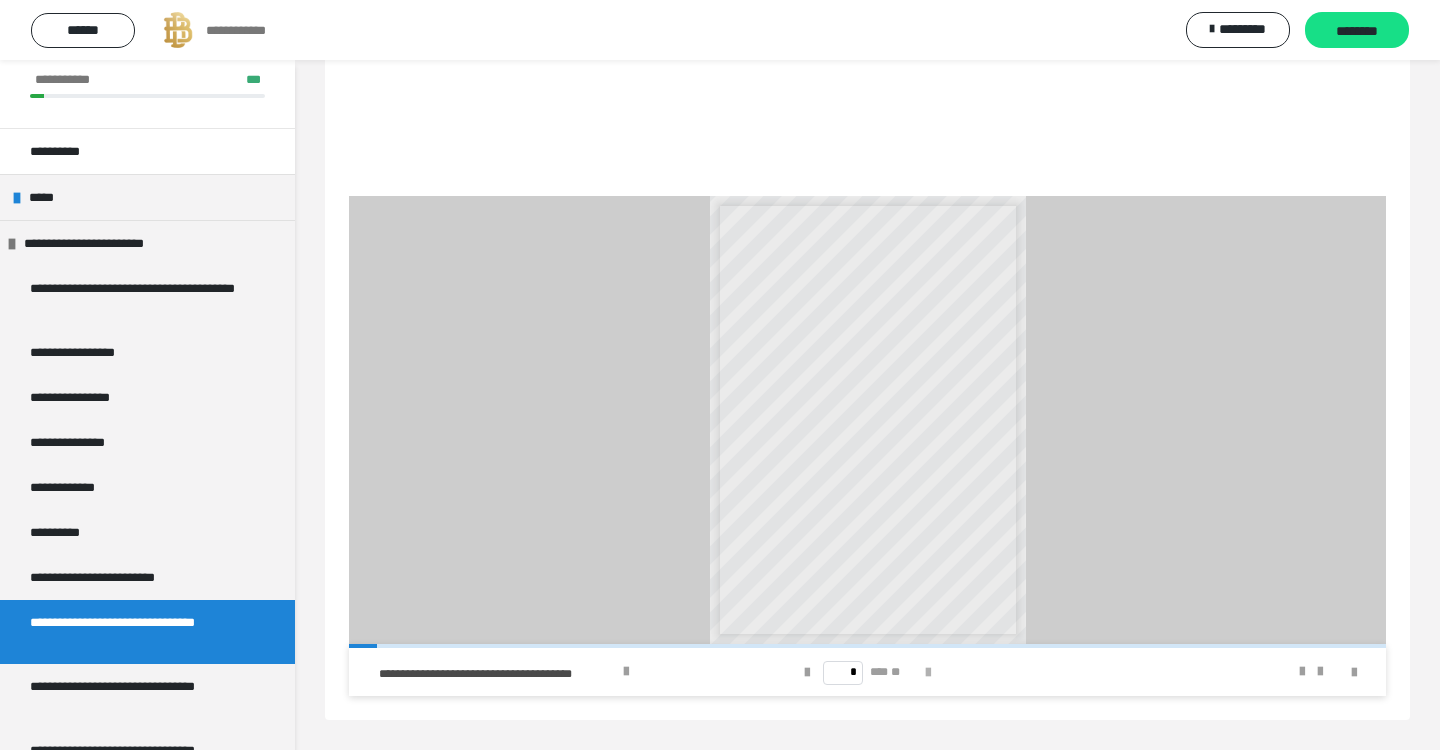 click at bounding box center [928, 673] 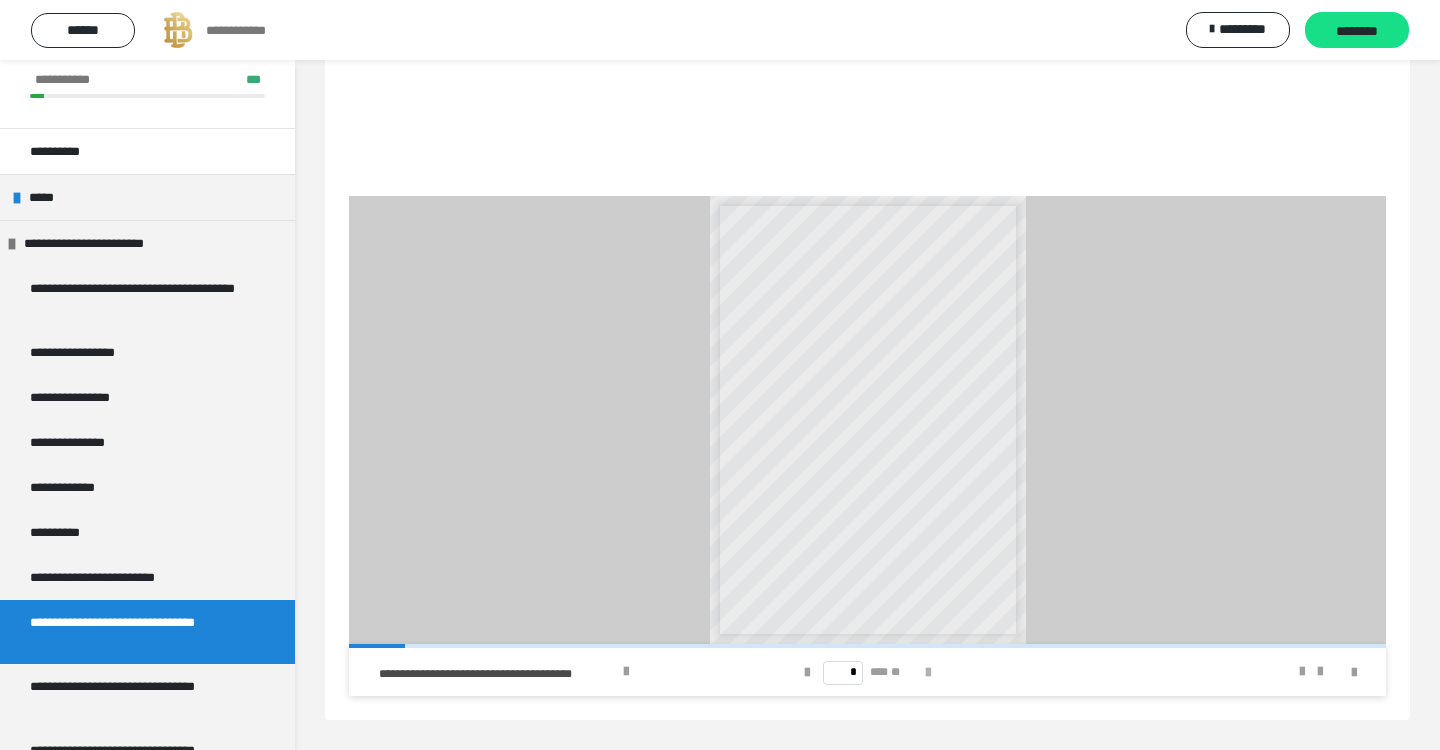click at bounding box center [928, 673] 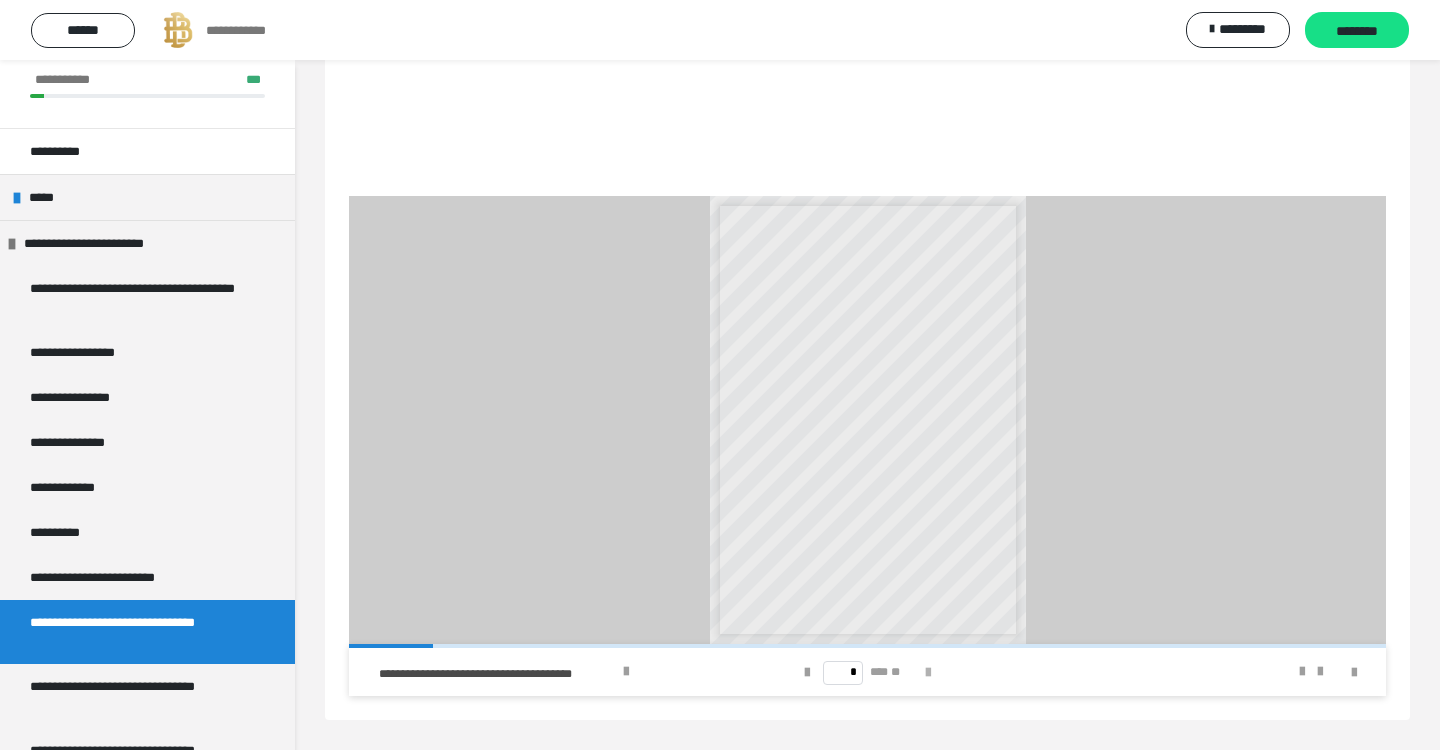 click at bounding box center [928, 673] 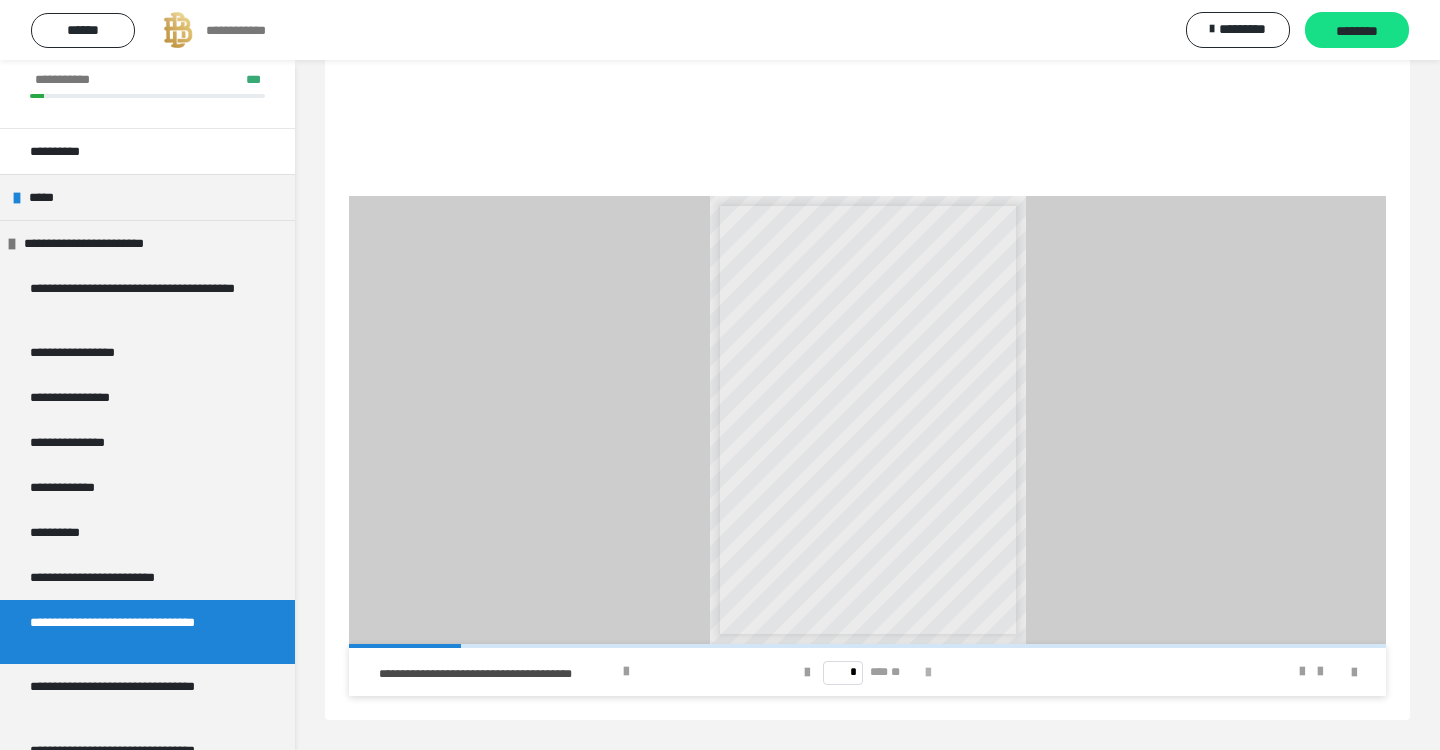 click at bounding box center (928, 673) 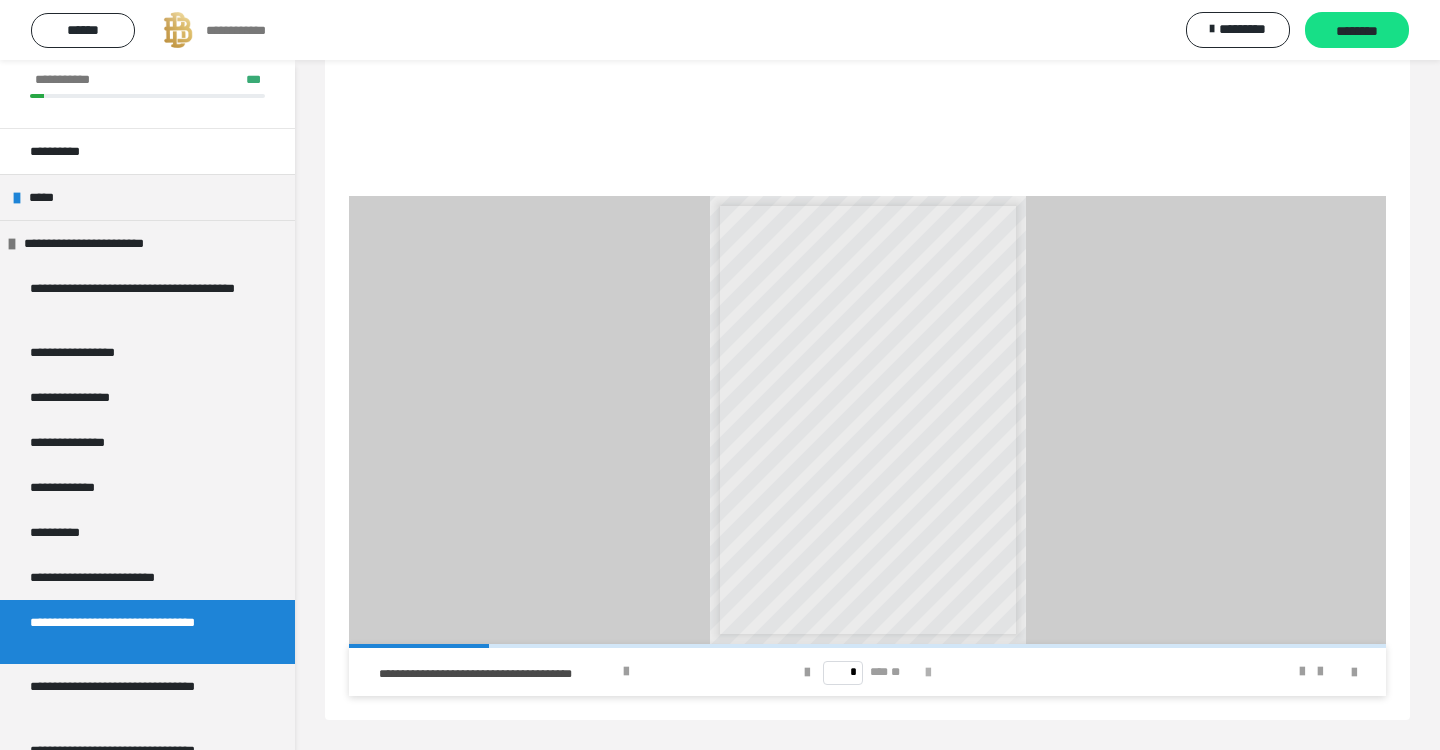 click at bounding box center [928, 673] 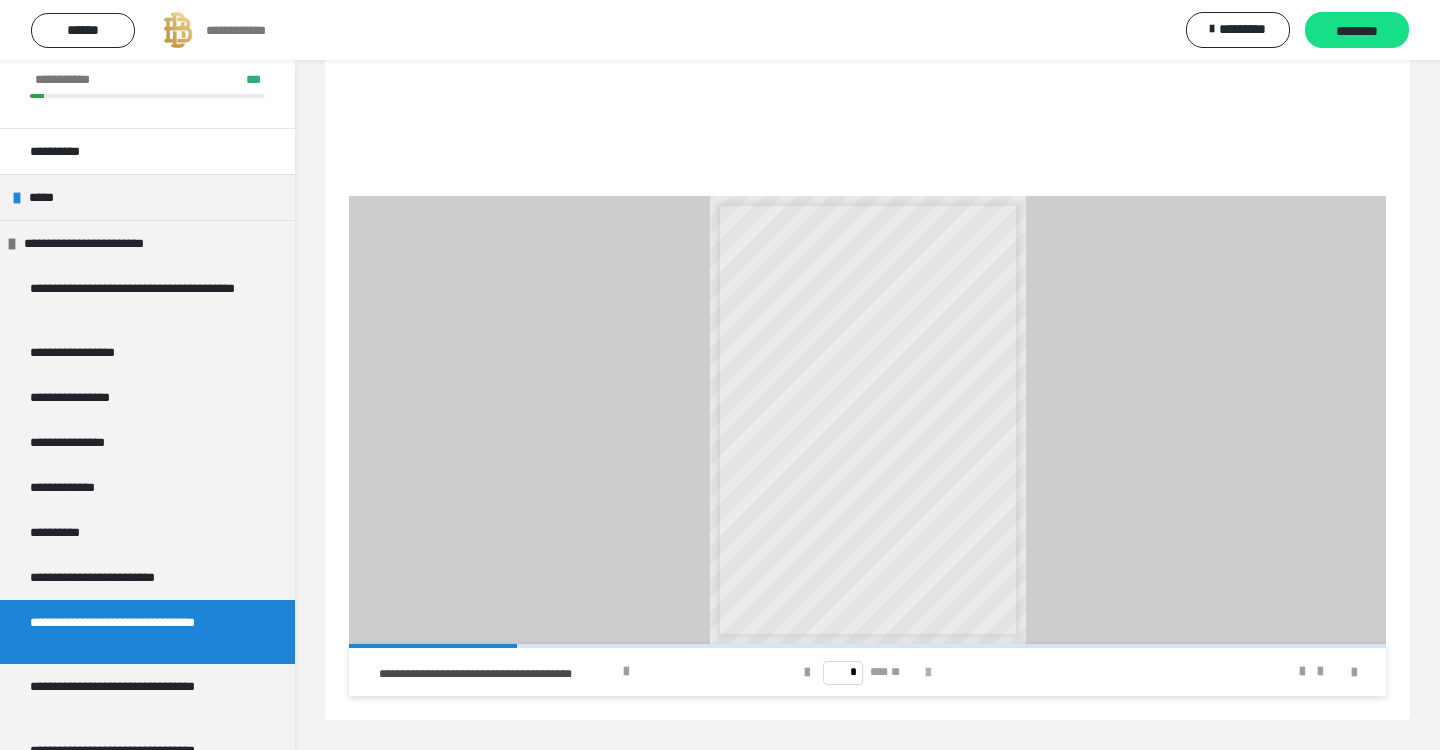 click at bounding box center (928, 673) 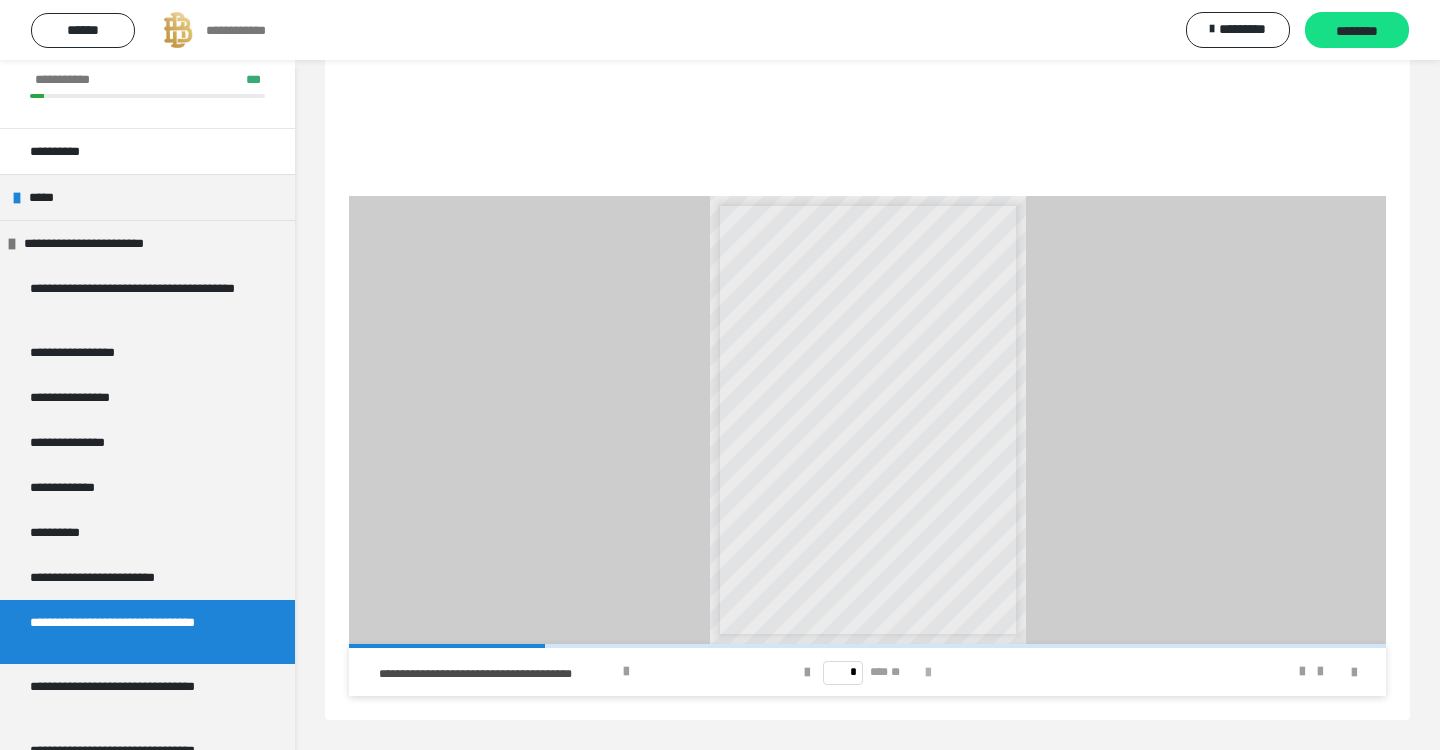 click at bounding box center (928, 673) 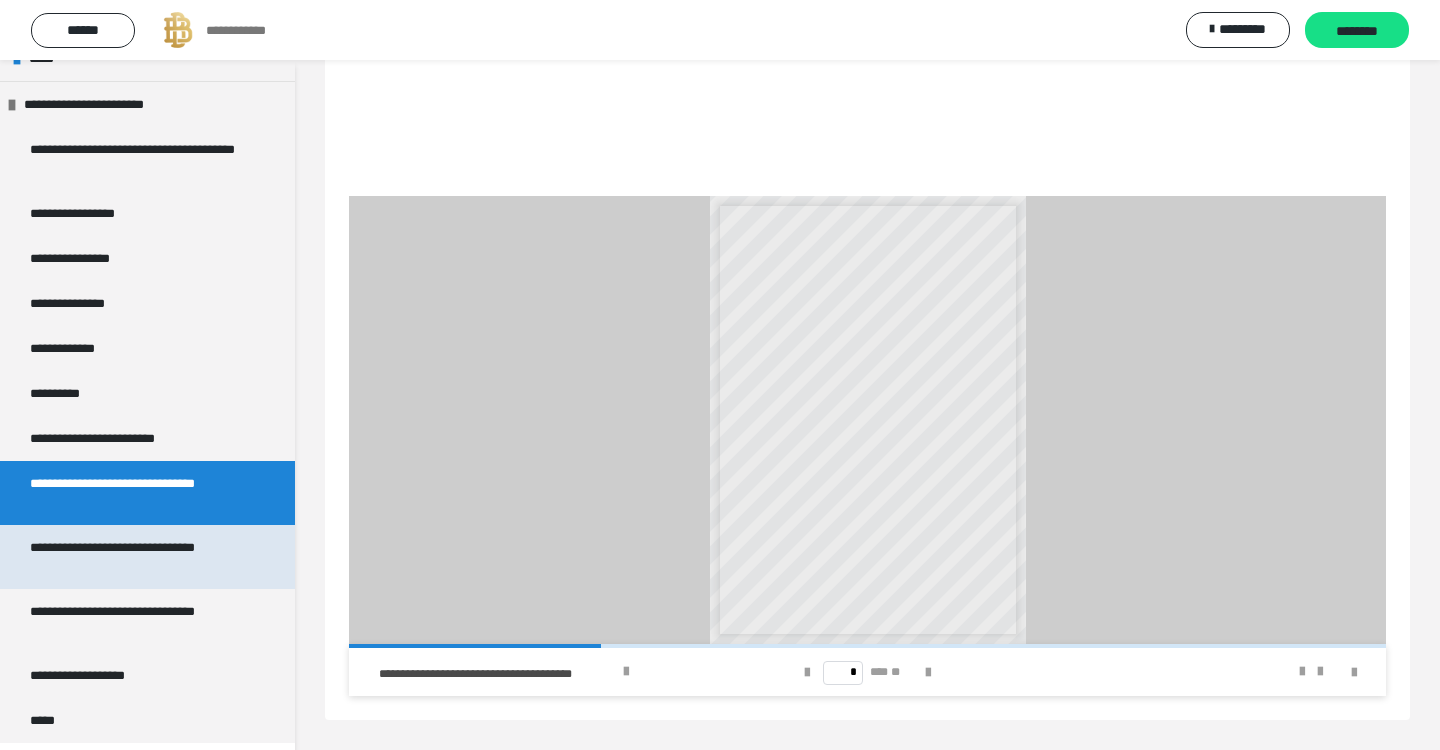 scroll, scrollTop: 205, scrollLeft: 0, axis: vertical 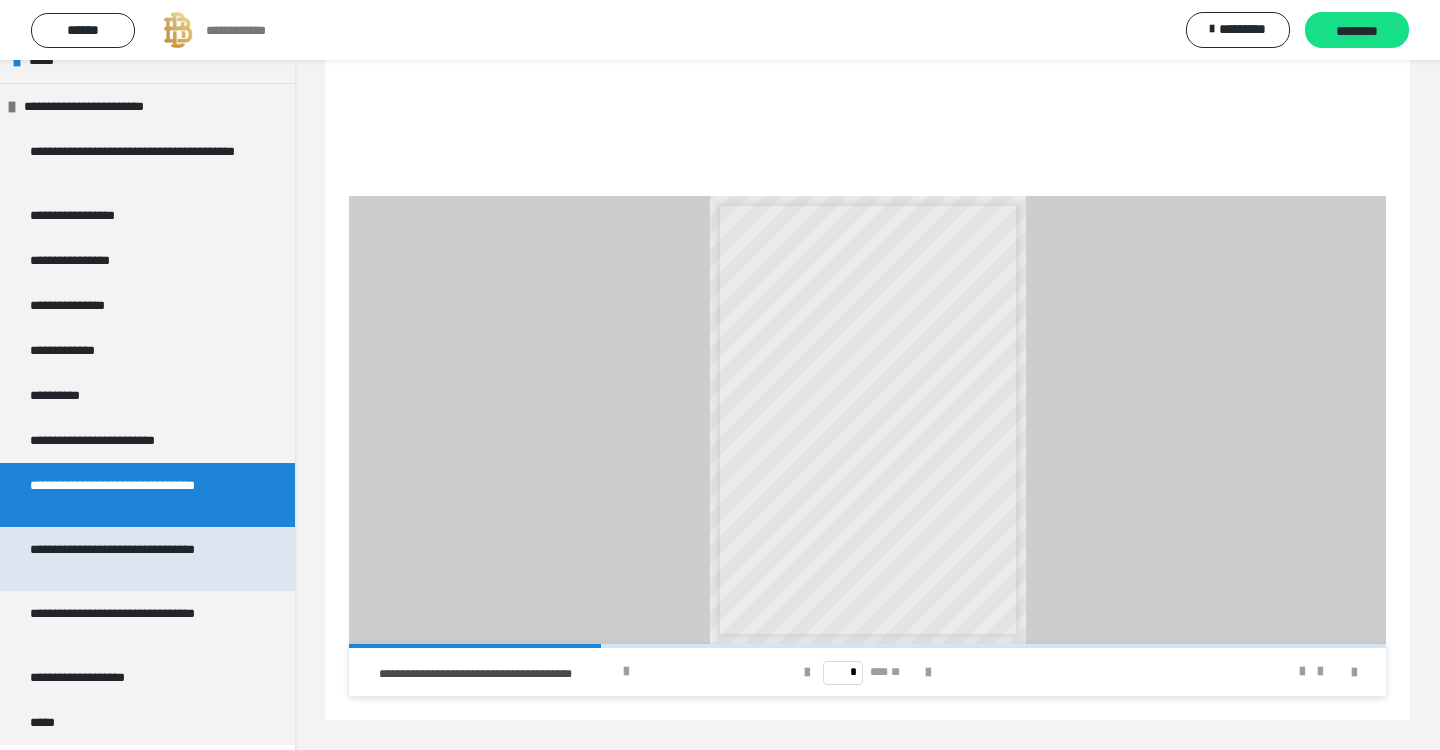 click on "**********" at bounding box center (139, 559) 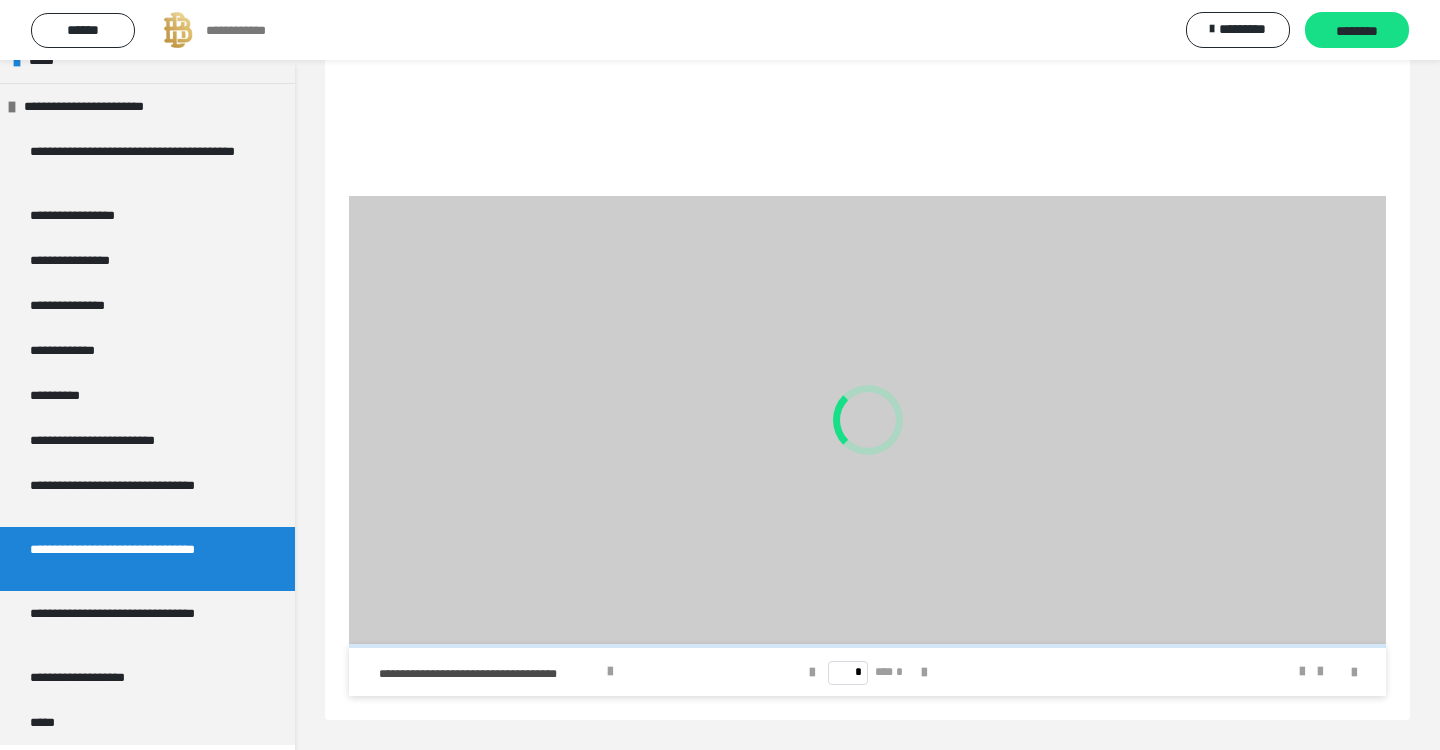scroll, scrollTop: 420, scrollLeft: 0, axis: vertical 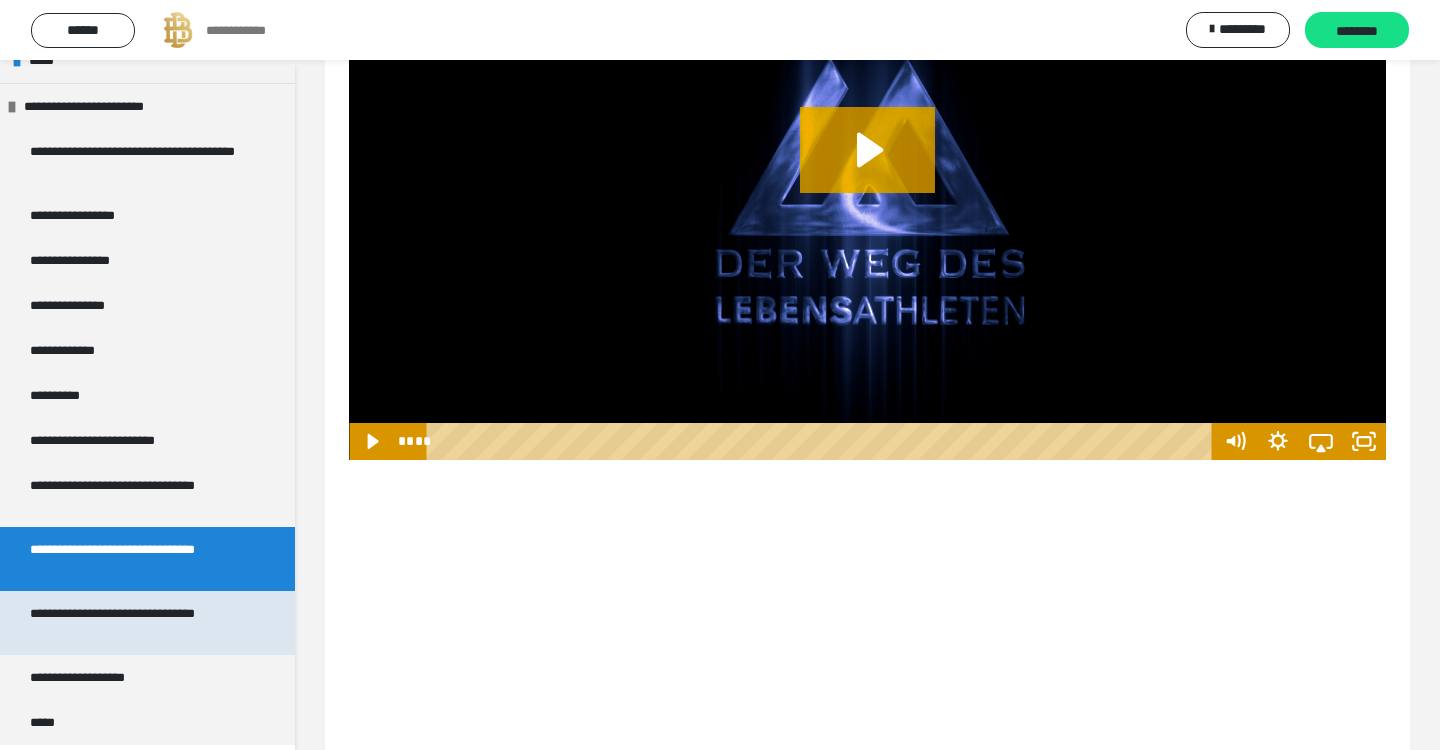 click on "**********" at bounding box center (147, 623) 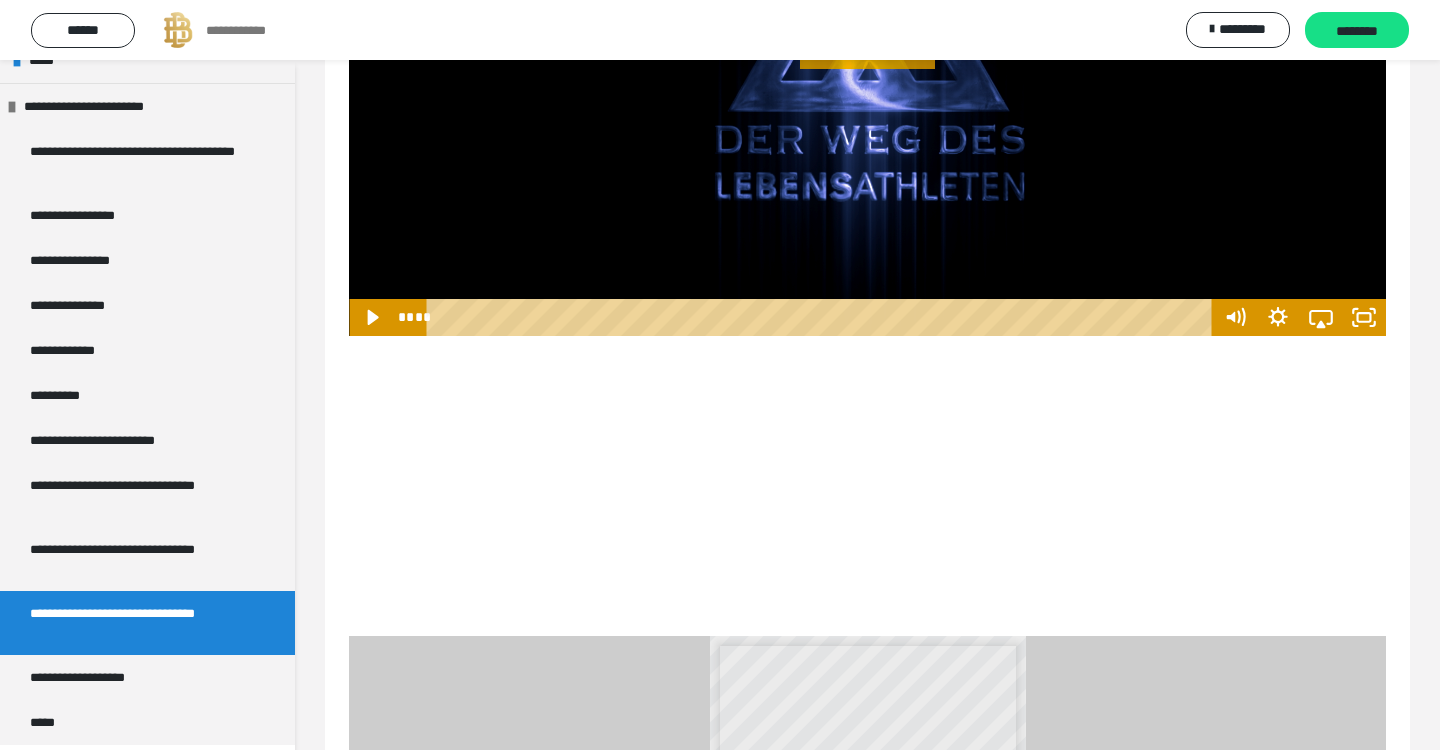 scroll, scrollTop: 548, scrollLeft: 0, axis: vertical 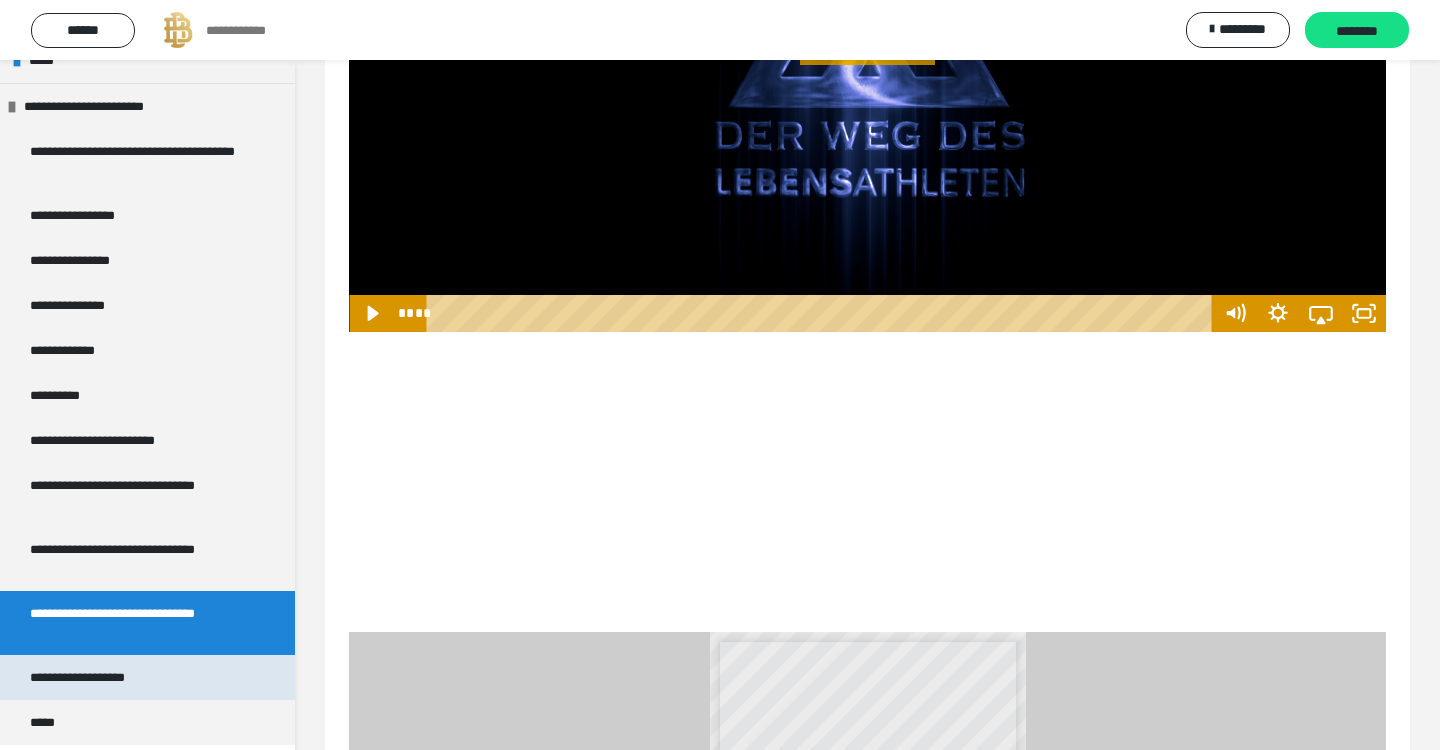 click on "**********" at bounding box center [103, 677] 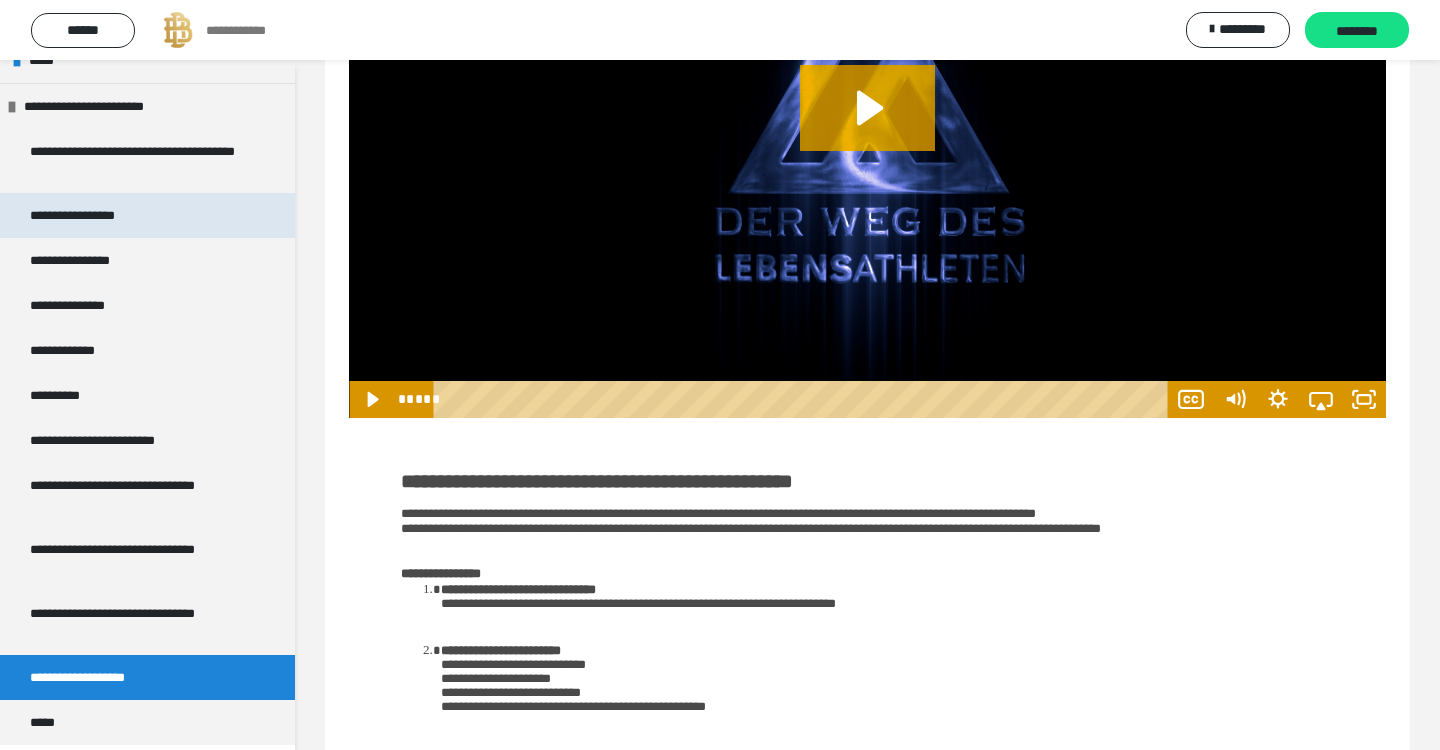 scroll, scrollTop: 298, scrollLeft: 0, axis: vertical 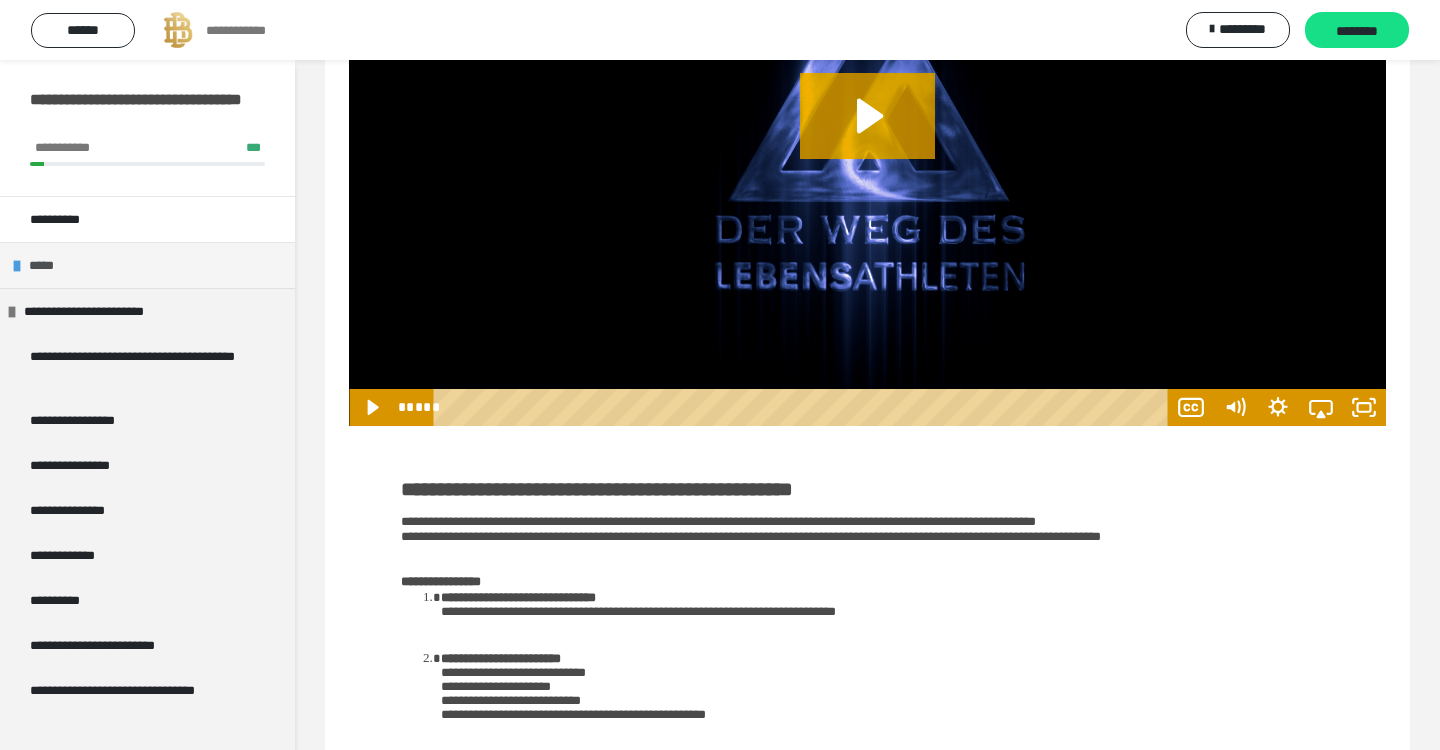 click at bounding box center (17, 266) 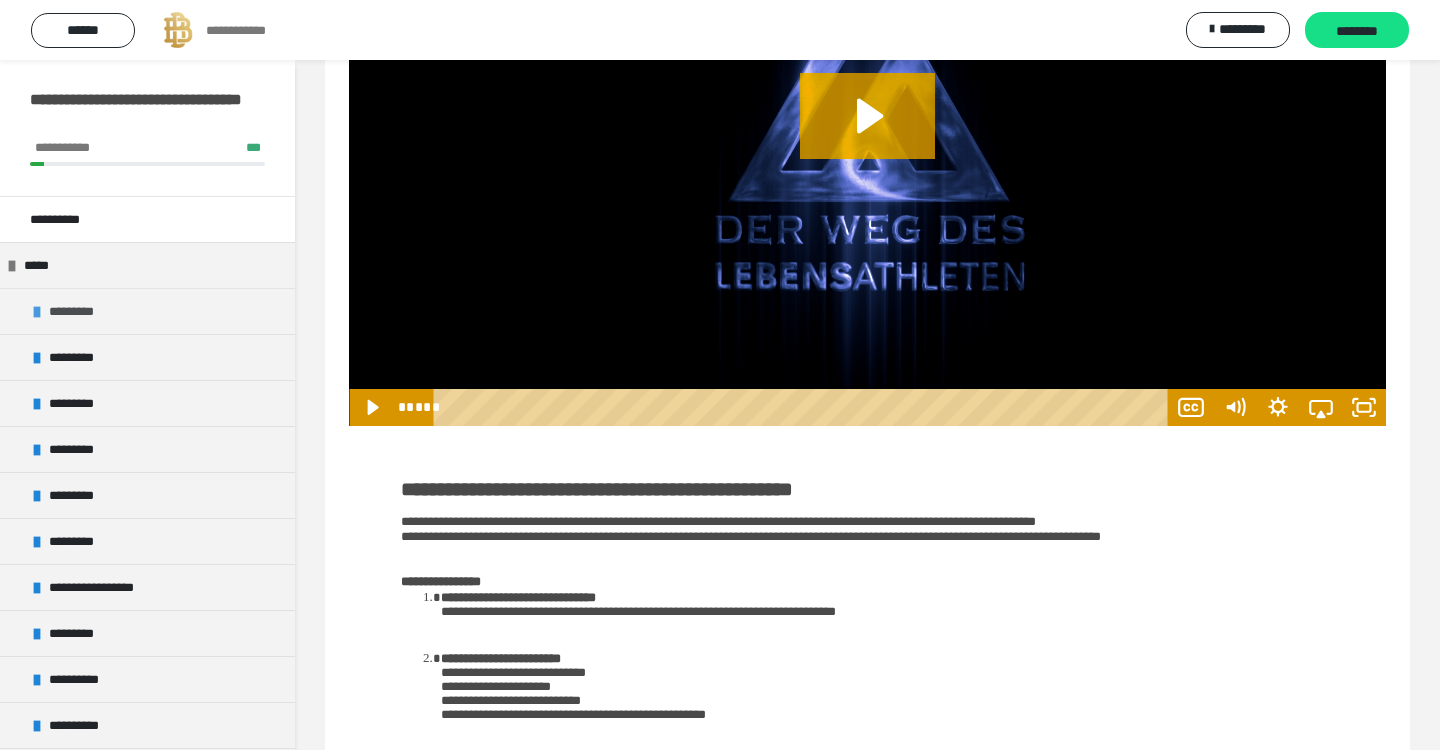 click on "*********" at bounding box center [78, 311] 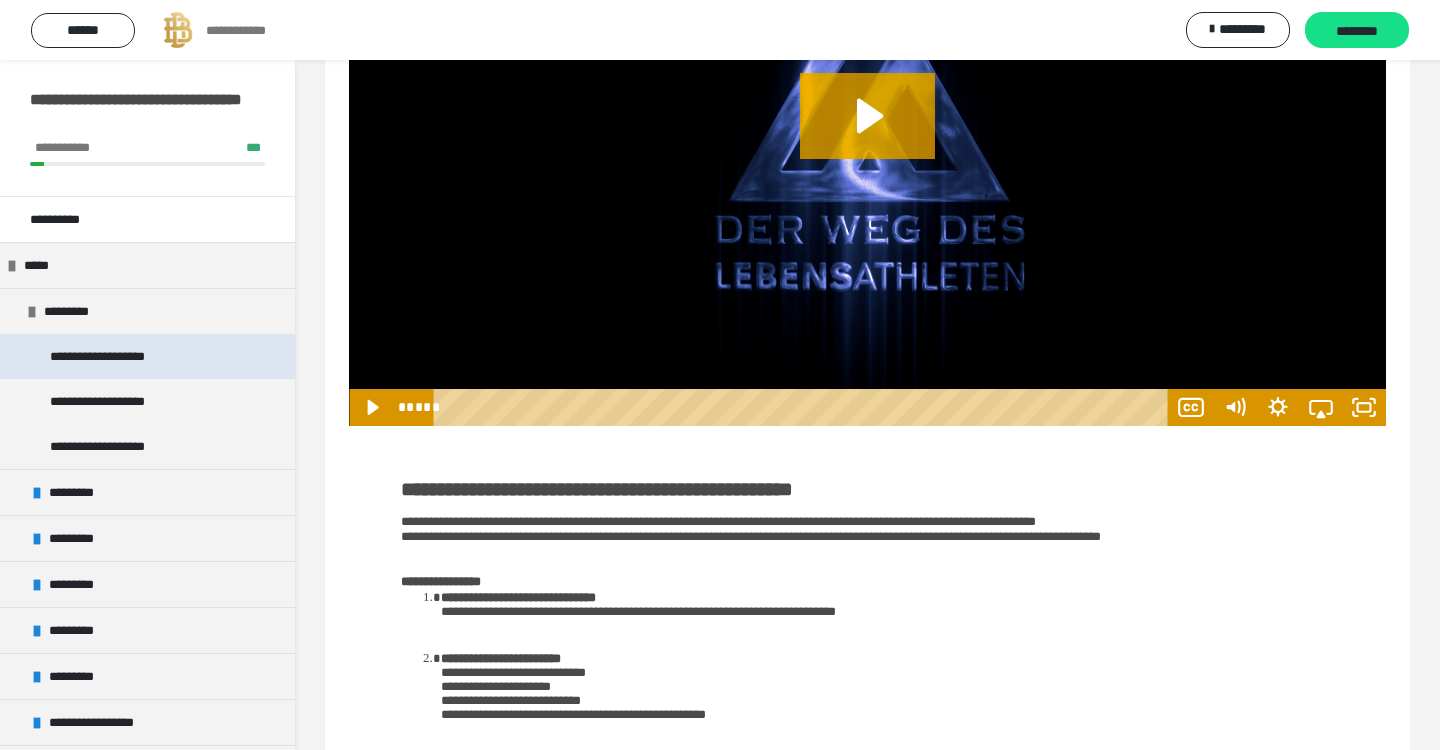 click on "**********" at bounding box center (107, 356) 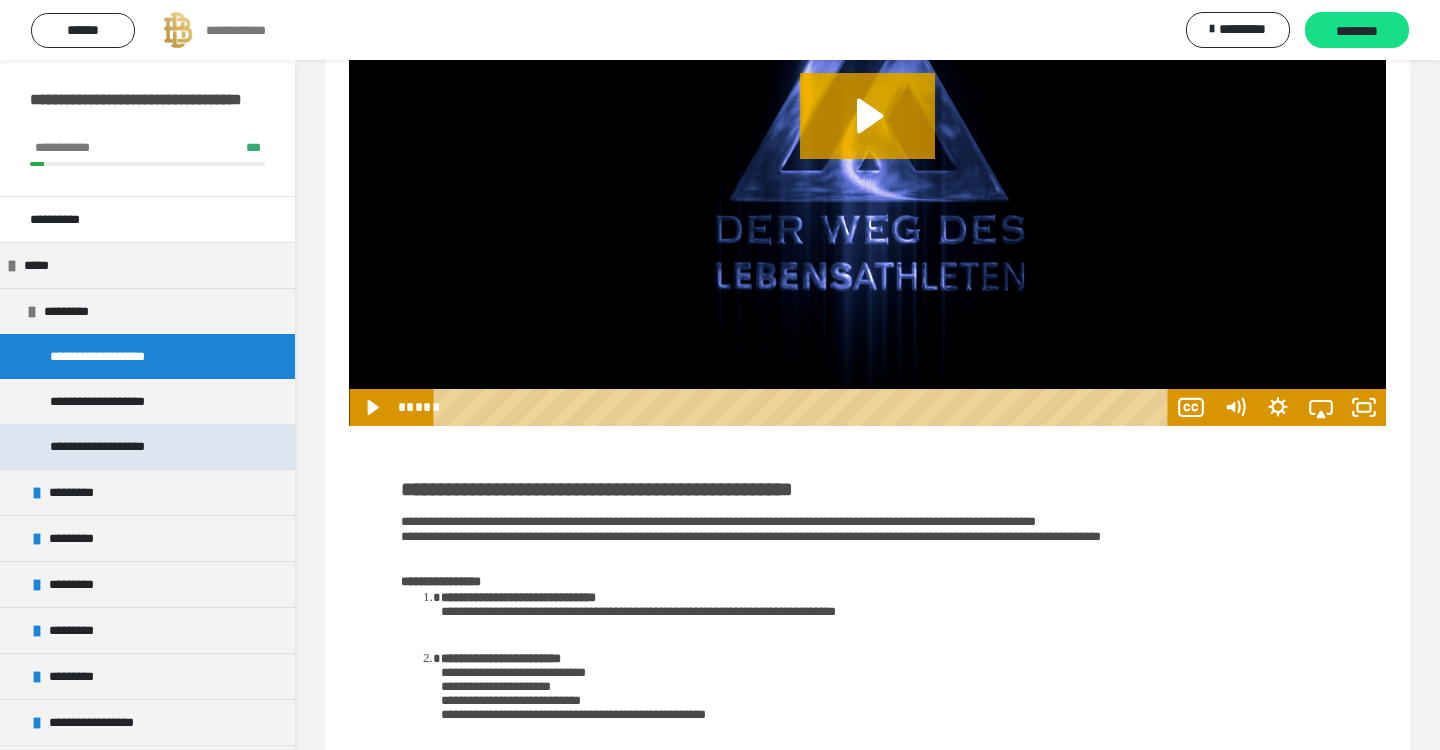 scroll, scrollTop: 60, scrollLeft: 0, axis: vertical 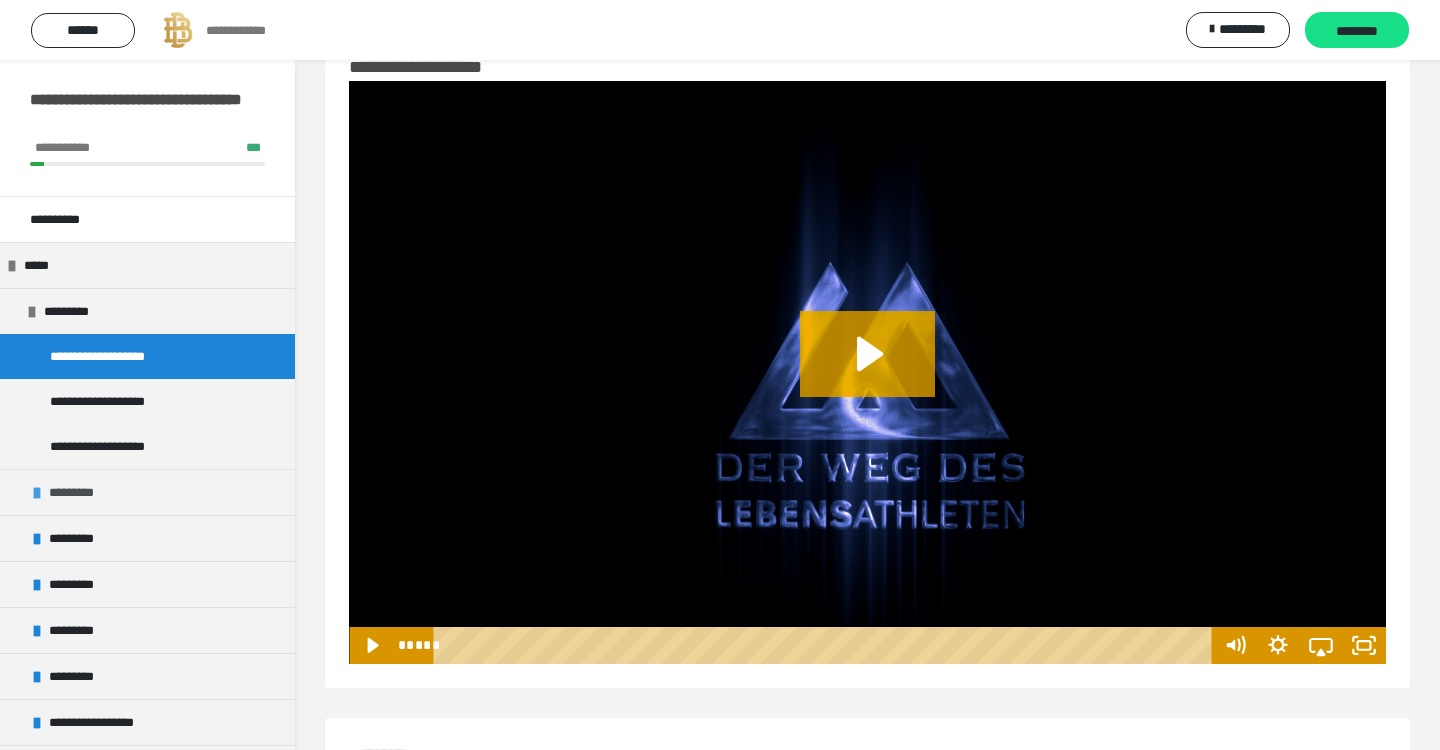 click on "*********" at bounding box center (79, 492) 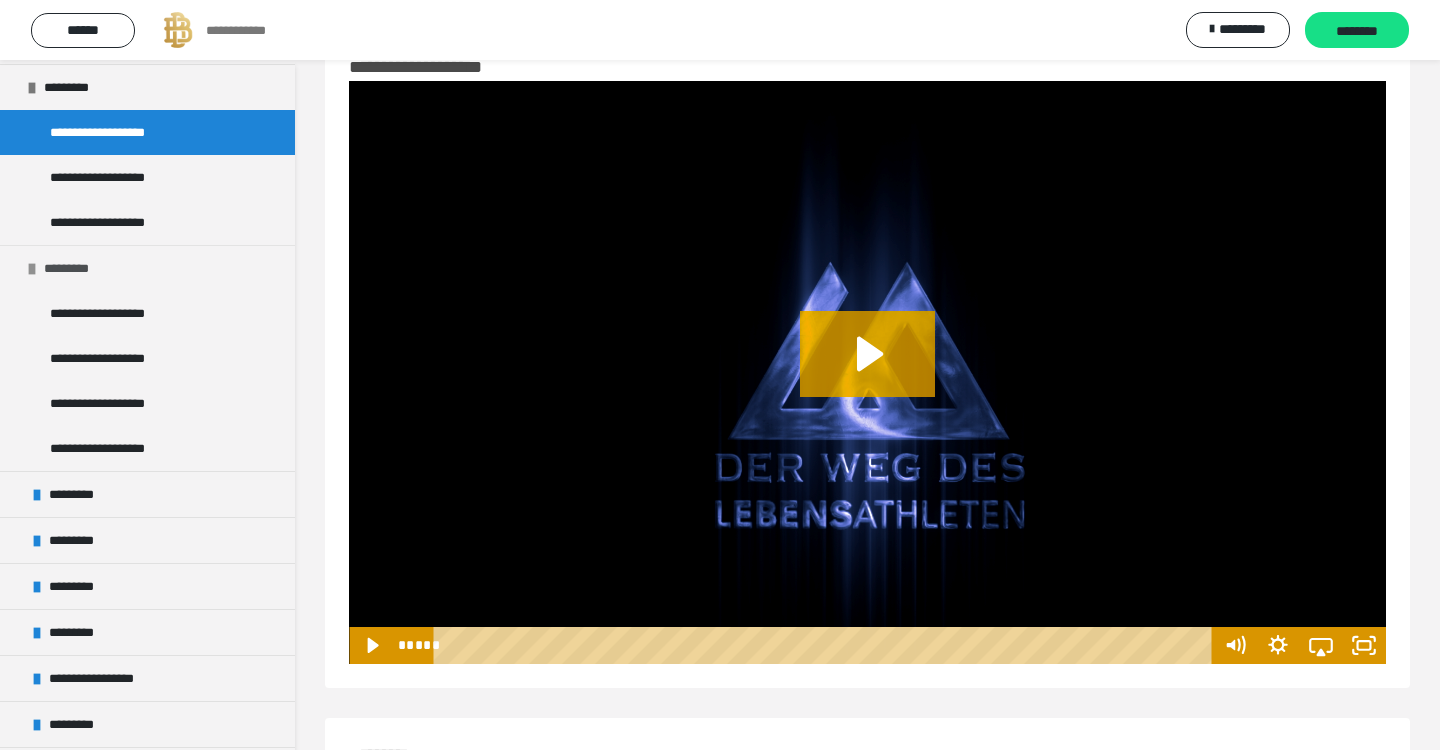 scroll, scrollTop: 243, scrollLeft: 0, axis: vertical 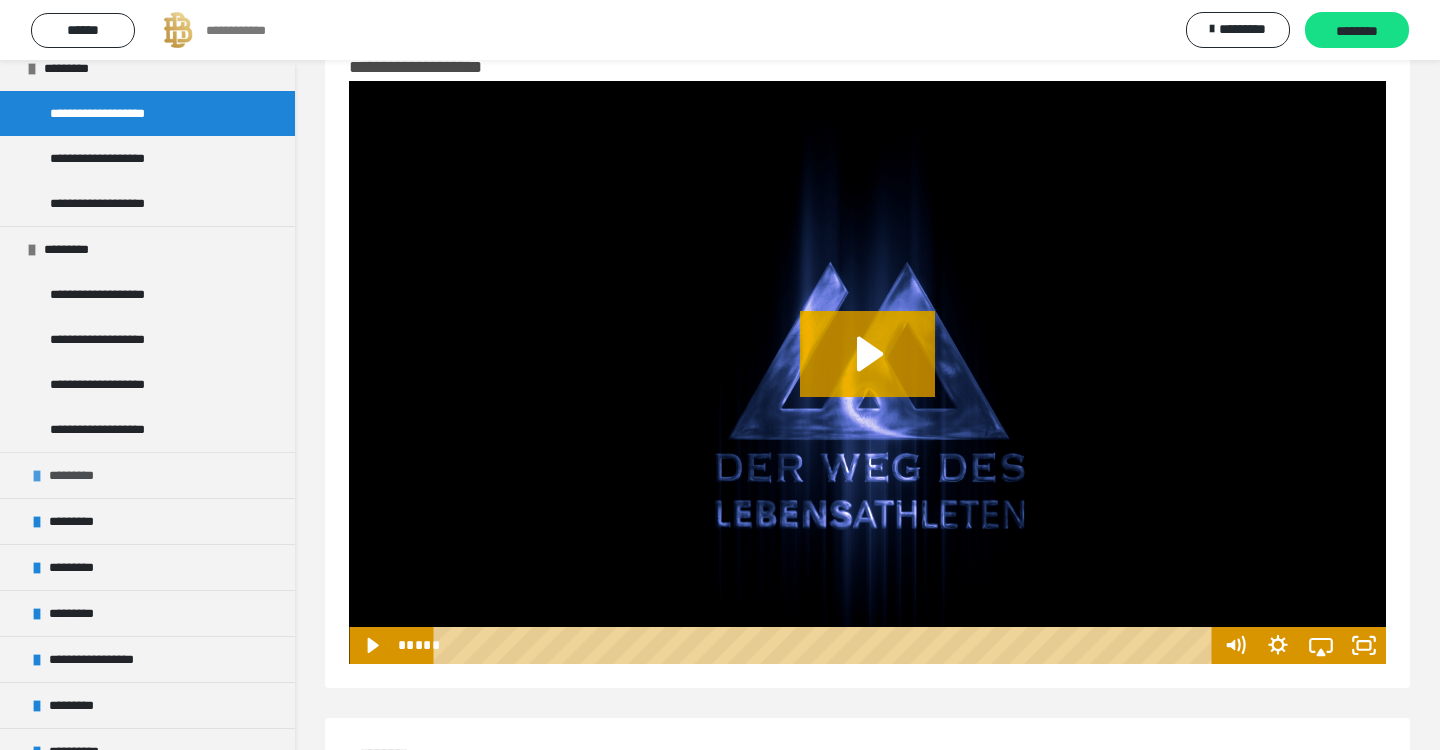 click on "*********" at bounding box center [79, 475] 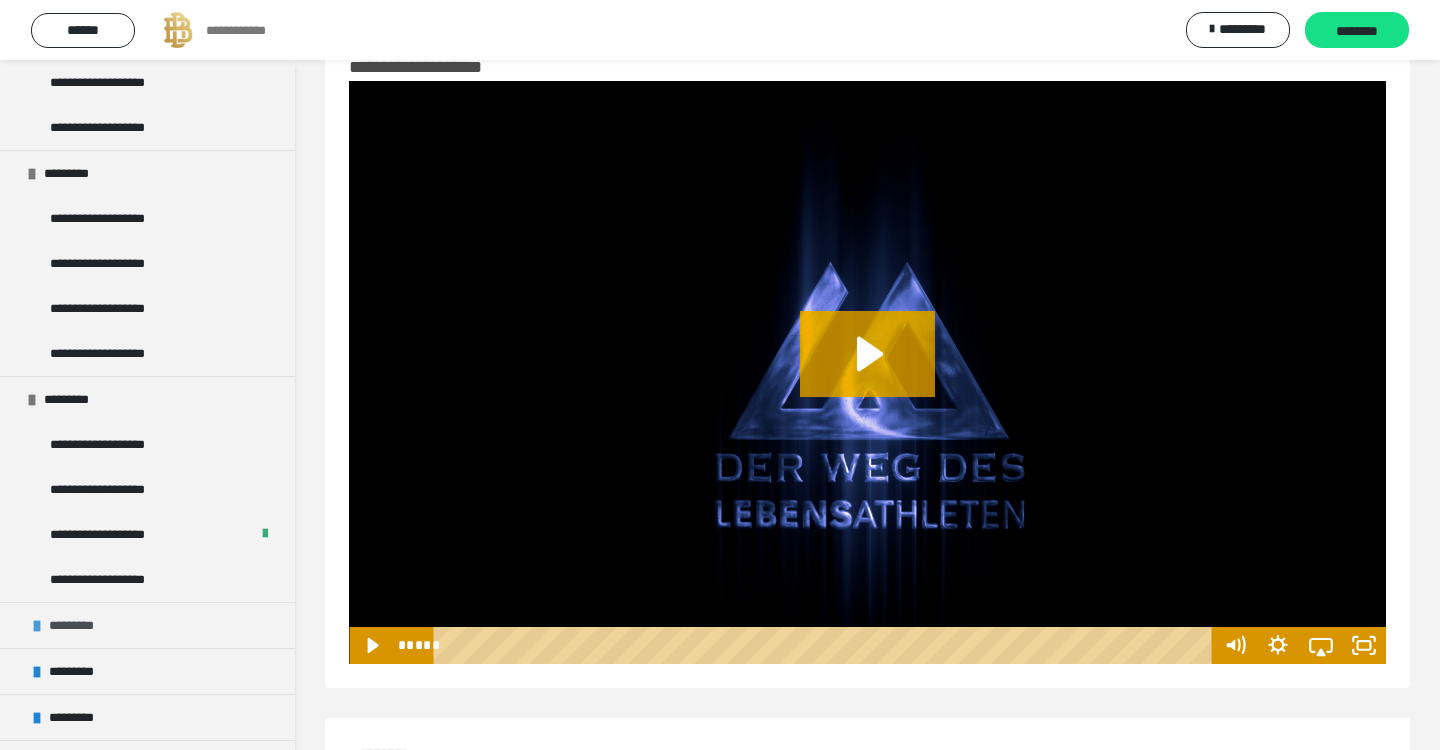 click on "*********" at bounding box center (79, 625) 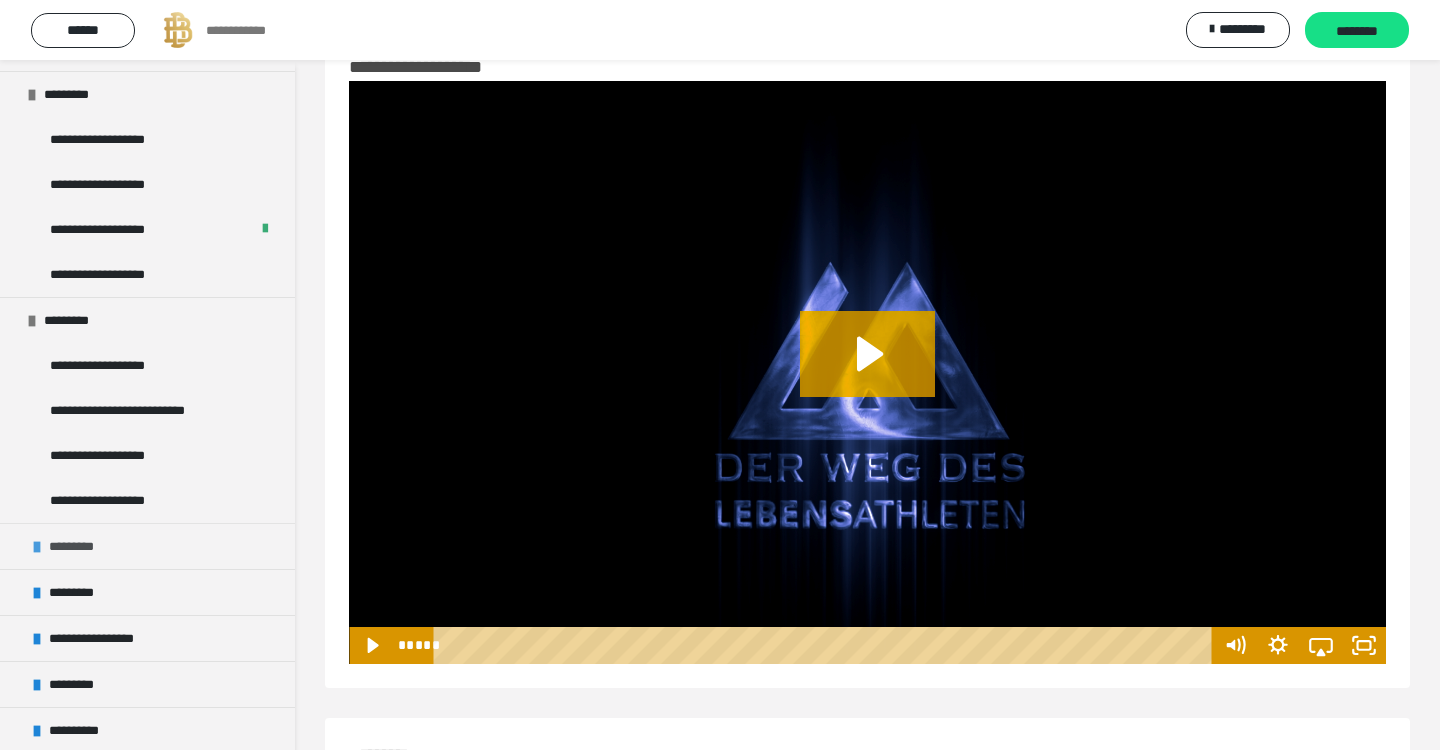click on "*********" at bounding box center (79, 546) 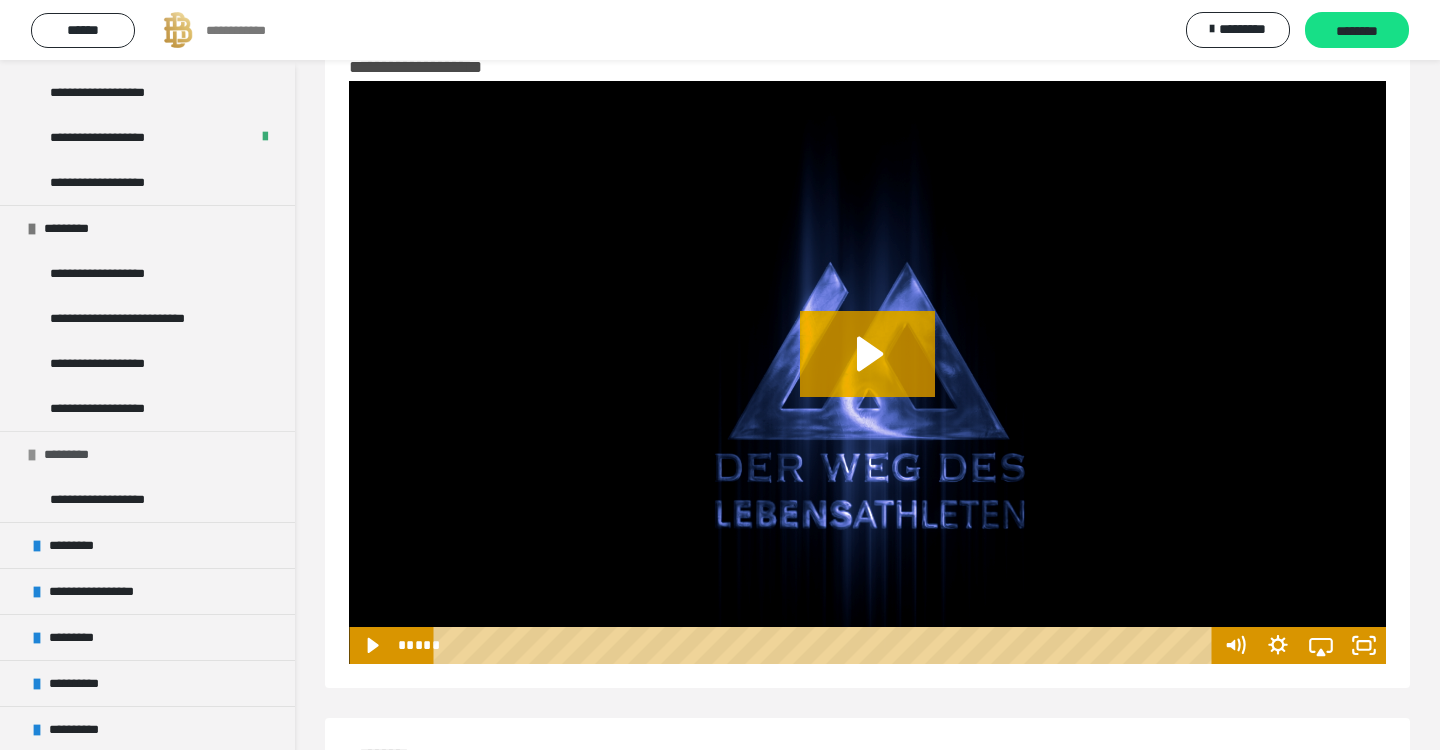 scroll, scrollTop: 773, scrollLeft: 0, axis: vertical 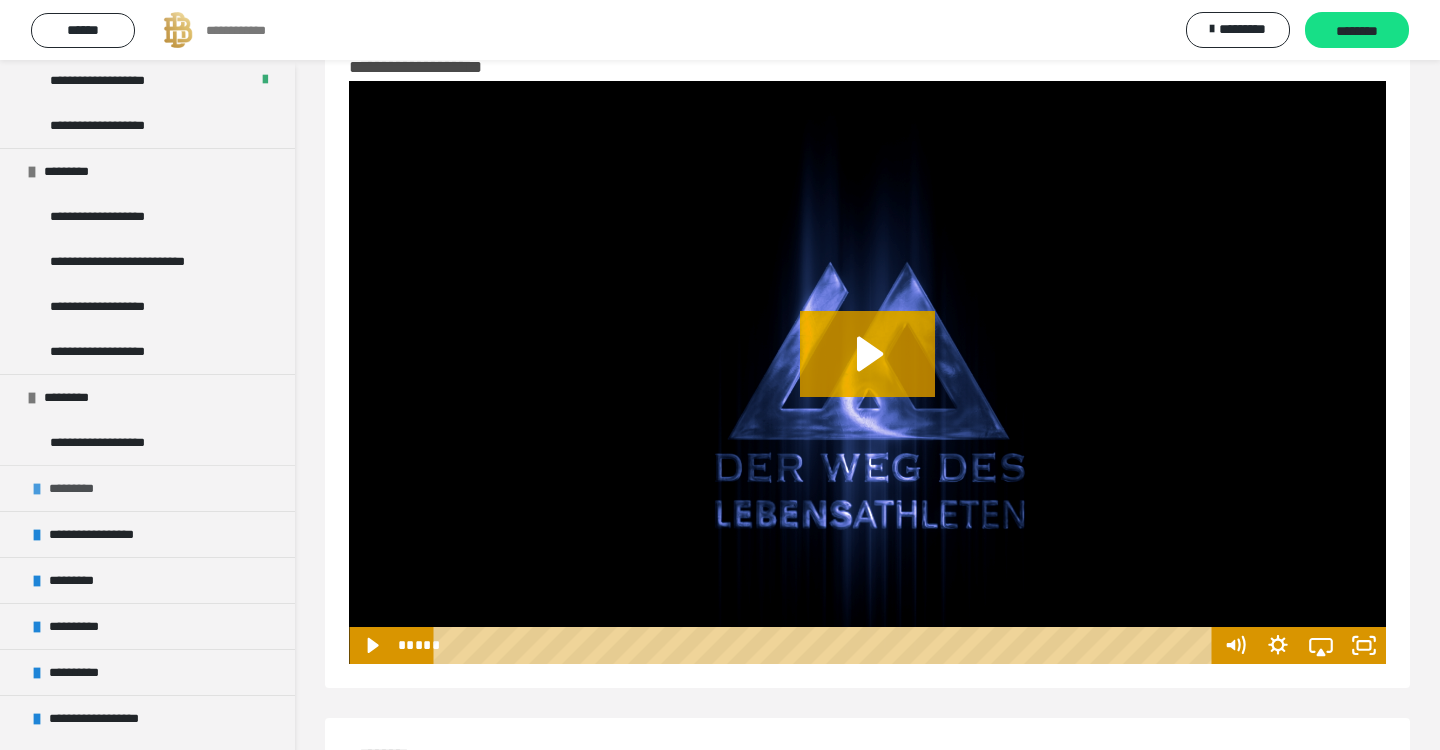 click on "*********" at bounding box center (147, 488) 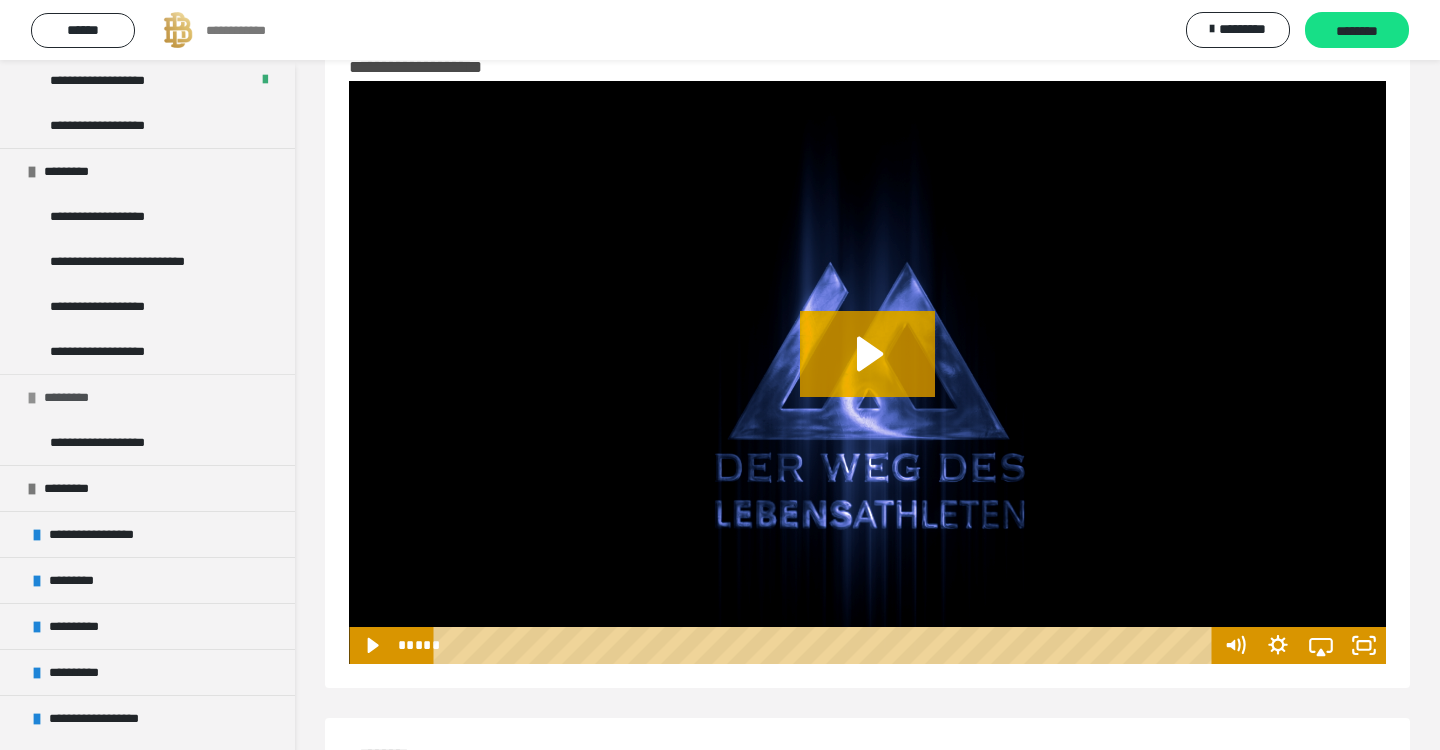 click on "*********" at bounding box center [74, 397] 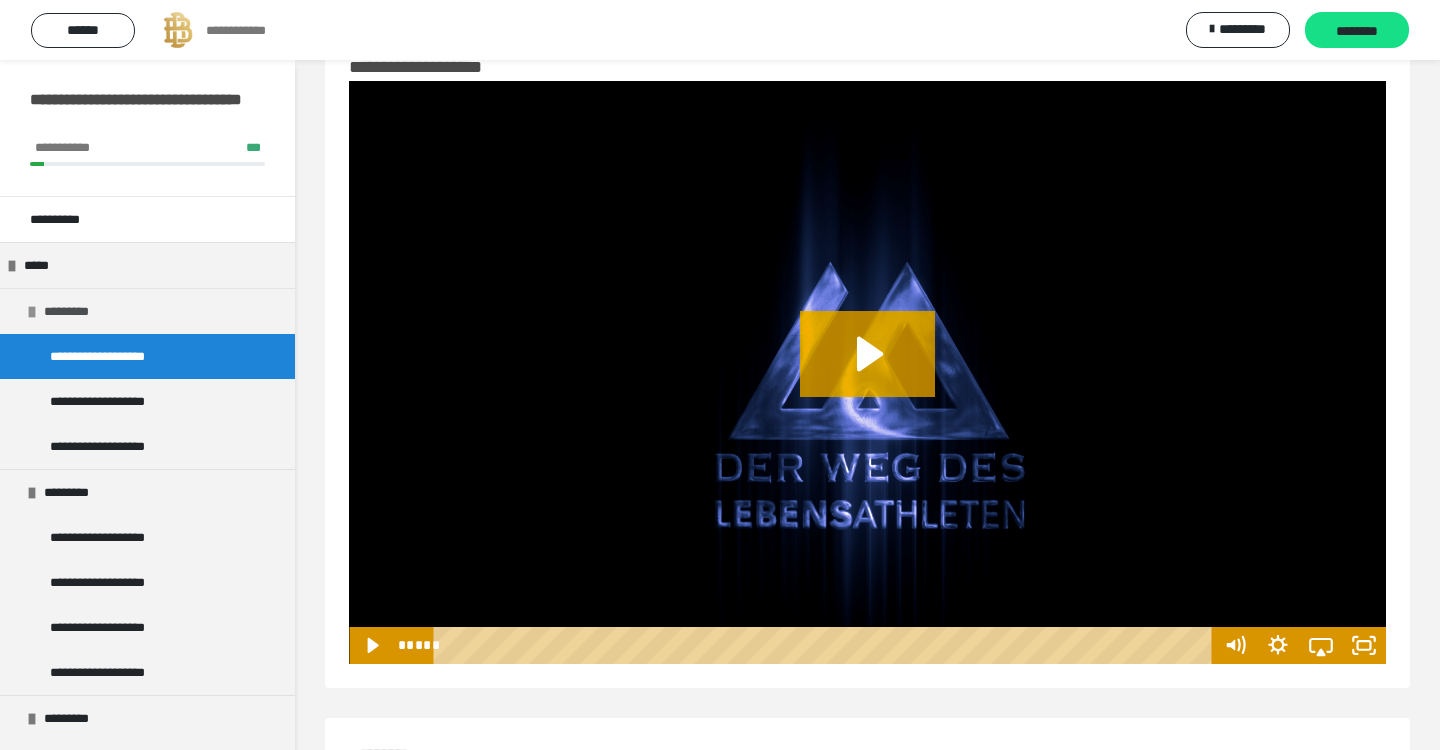 scroll, scrollTop: 0, scrollLeft: 0, axis: both 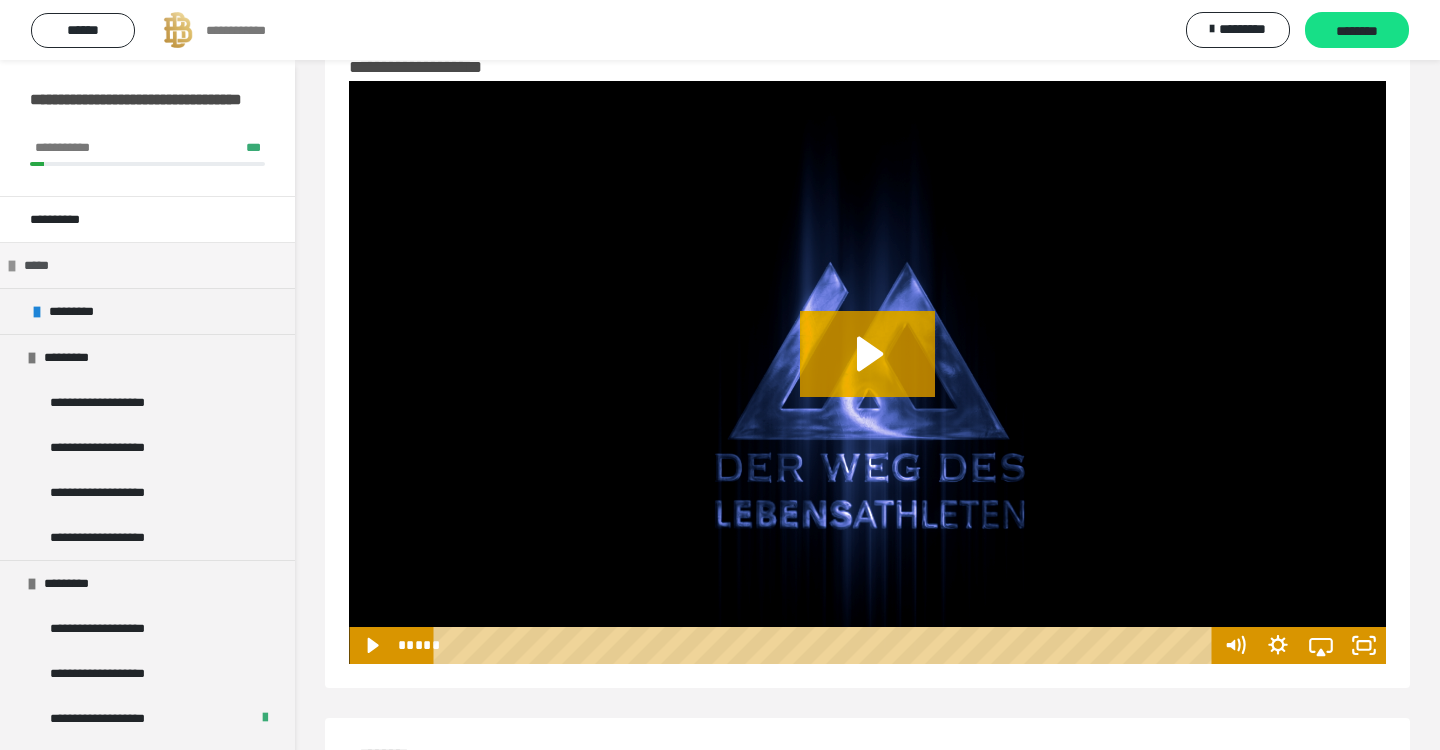 click on "*****" at bounding box center [147, 265] 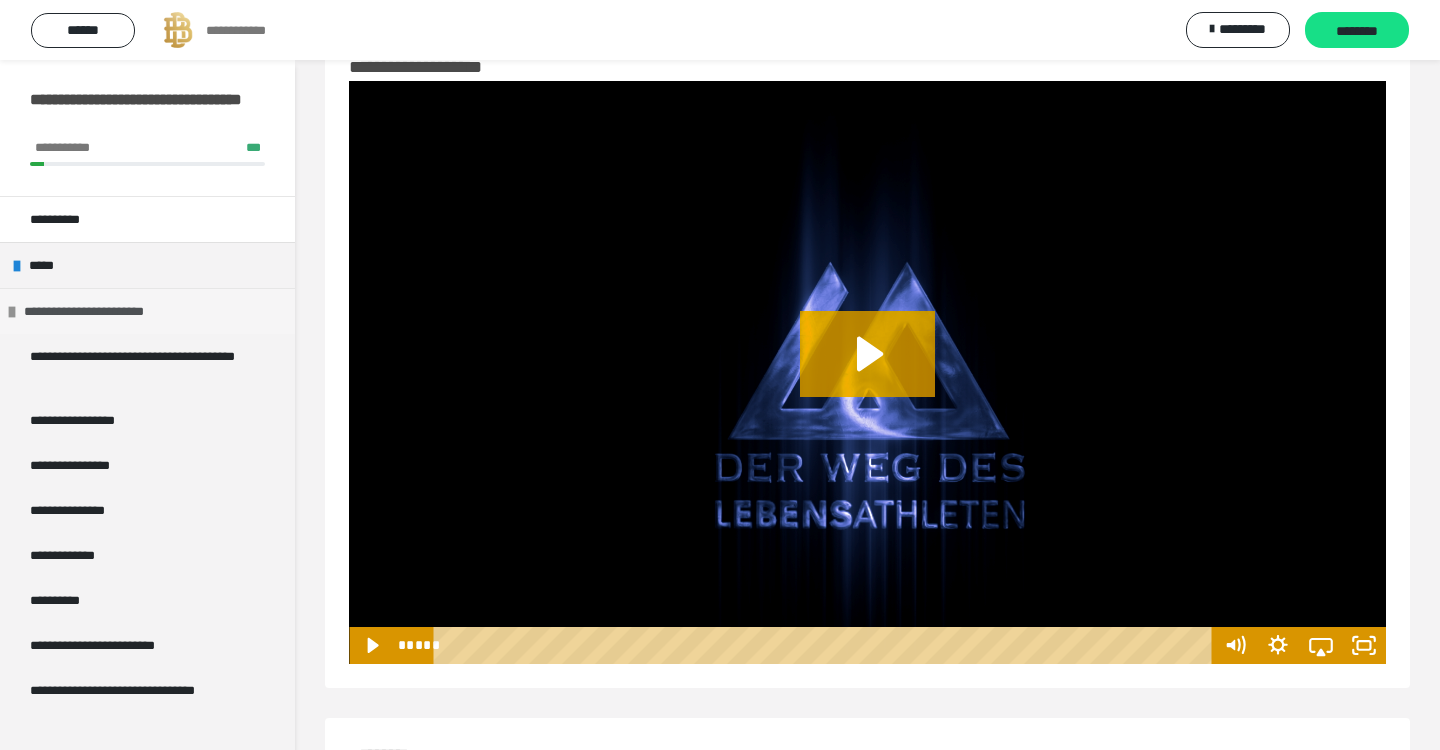 click on "**********" at bounding box center (98, 311) 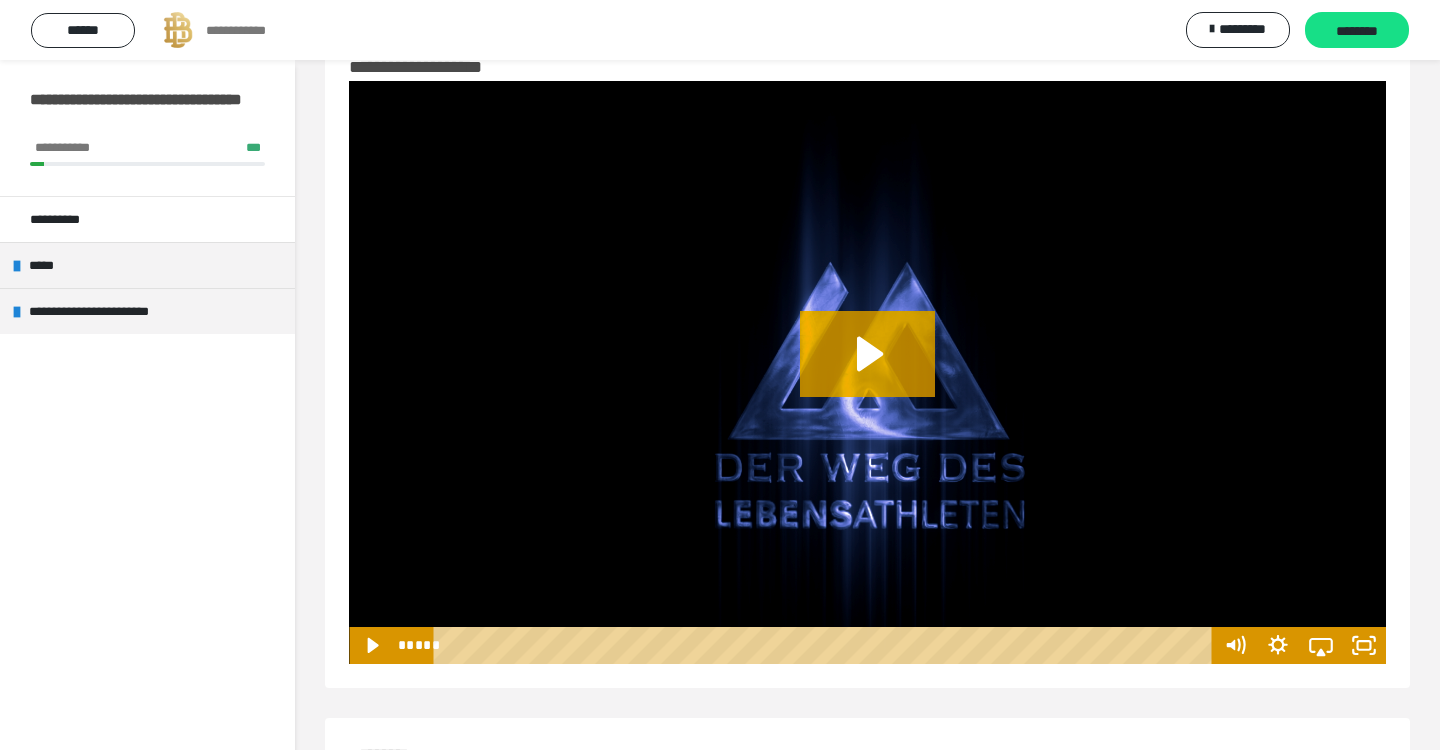 click on "**********" at bounding box center [147, 435] 